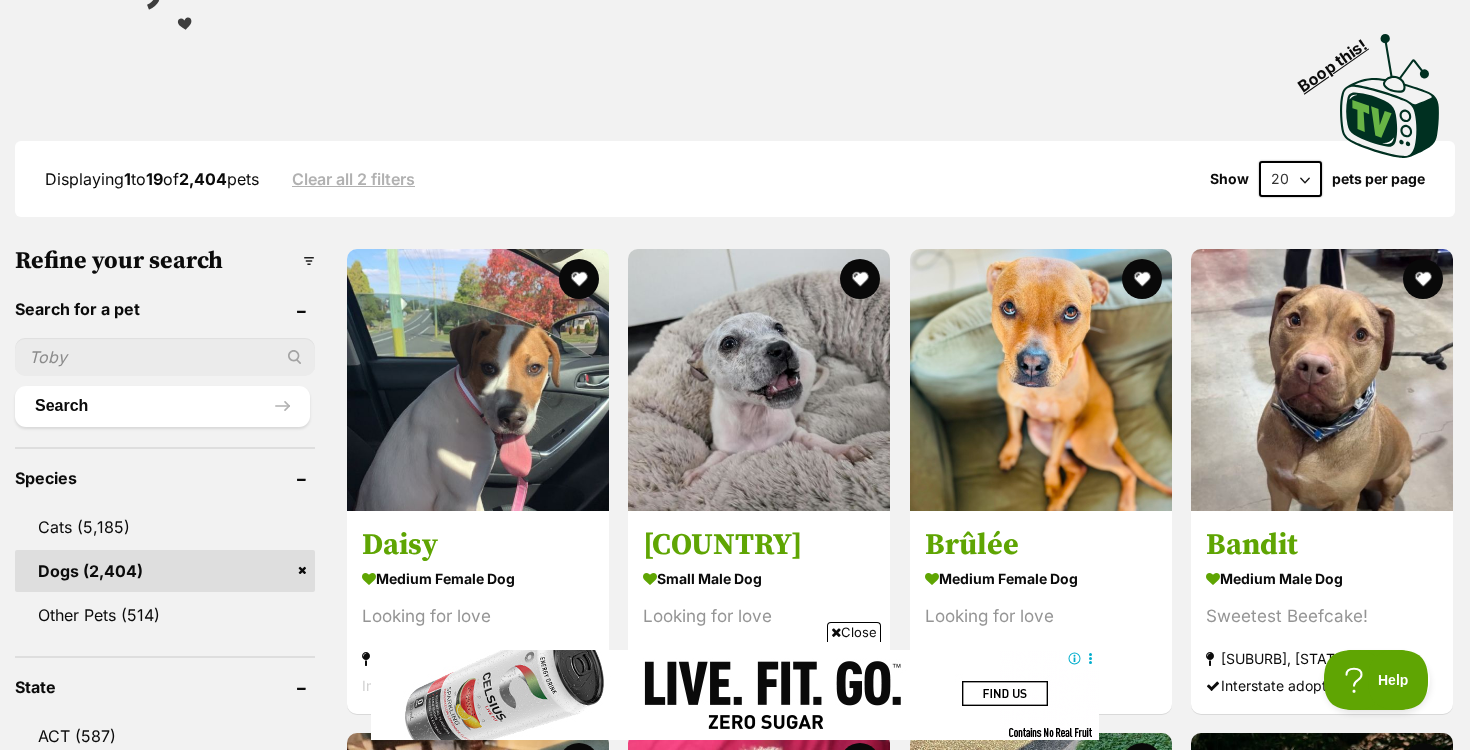 scroll, scrollTop: 0, scrollLeft: 0, axis: both 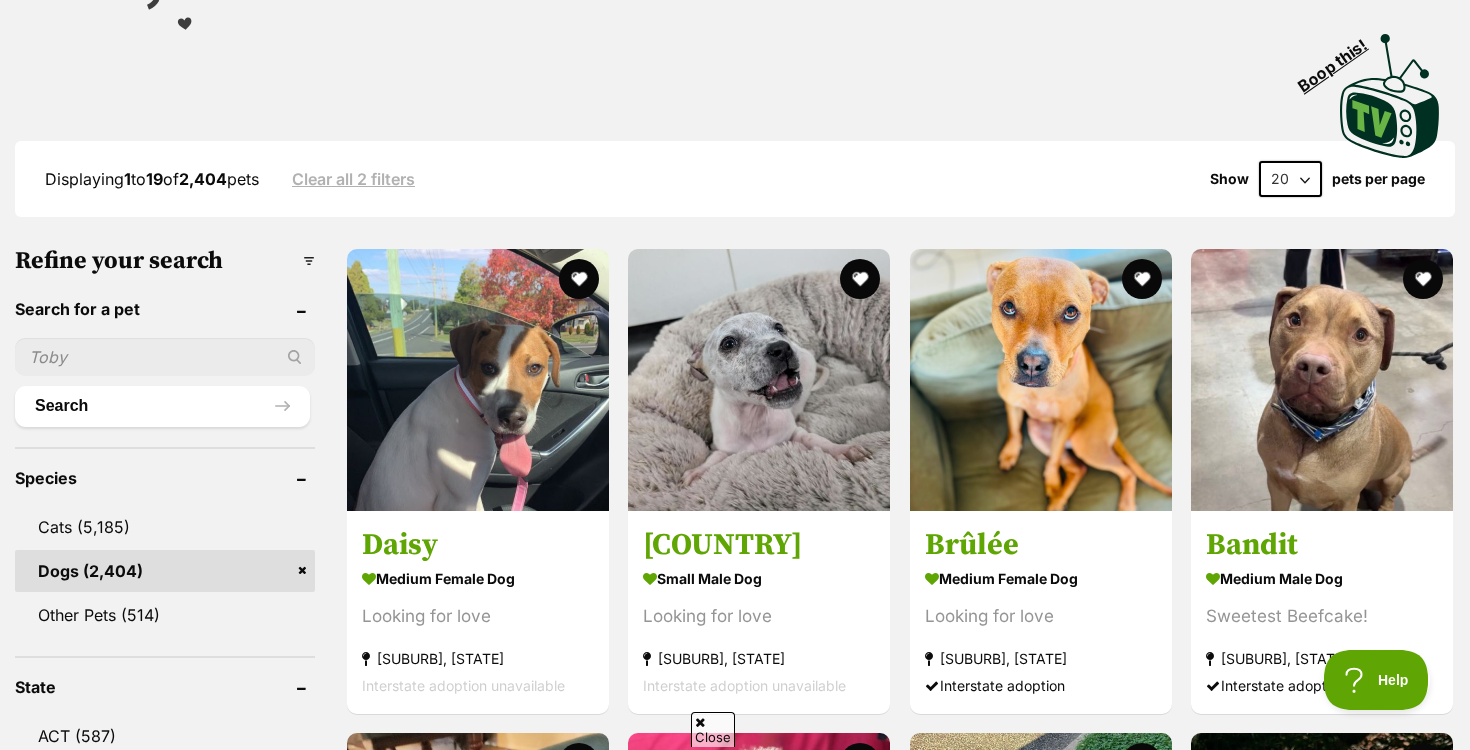 click at bounding box center [165, 357] 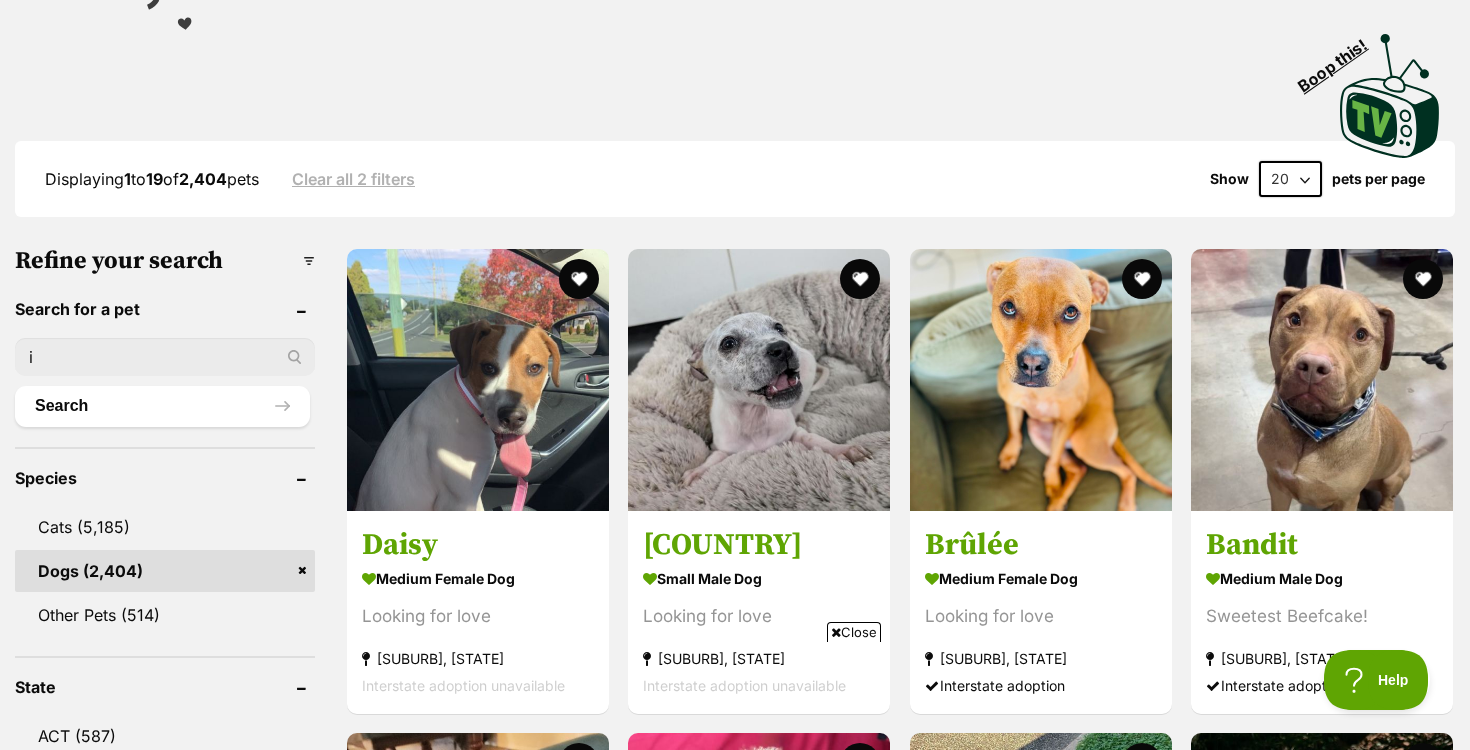 scroll, scrollTop: 0, scrollLeft: 0, axis: both 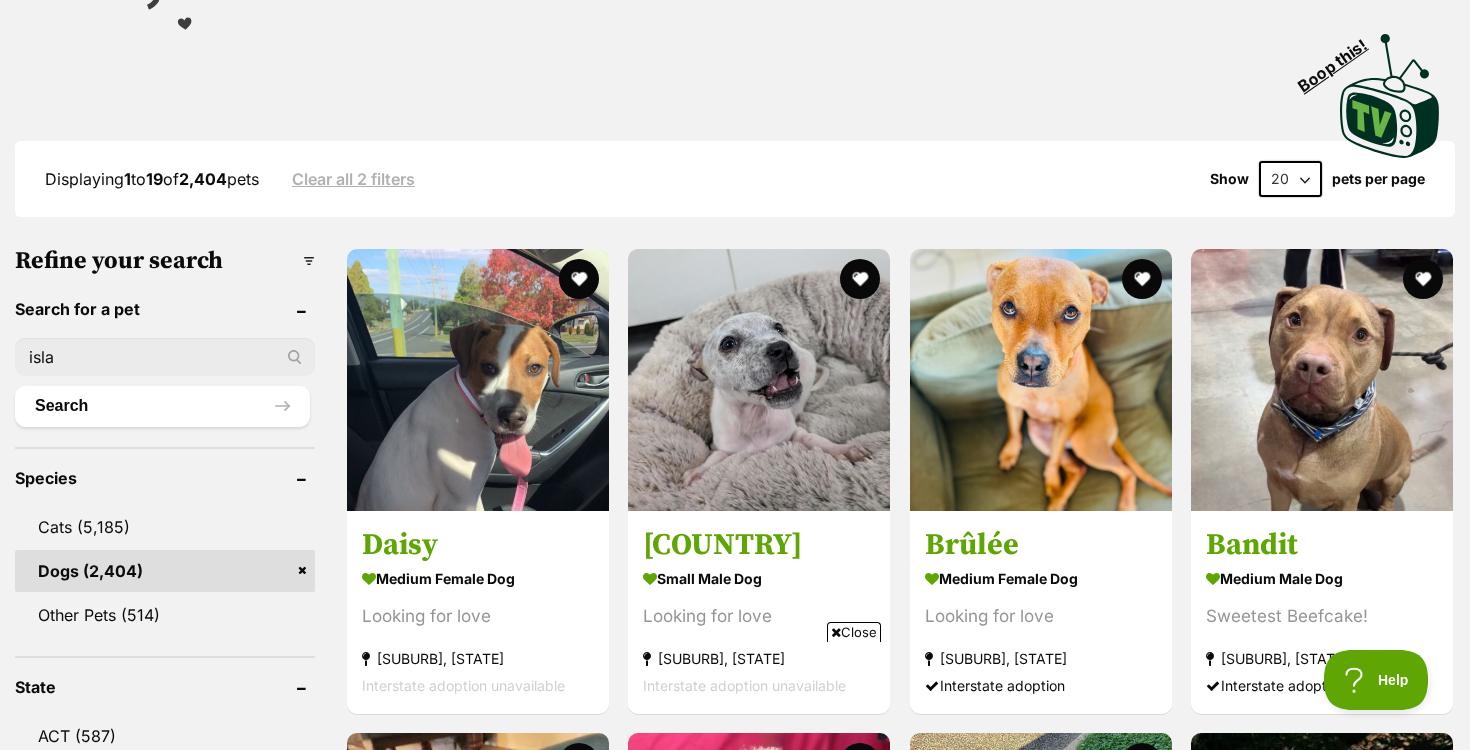 type on "isla" 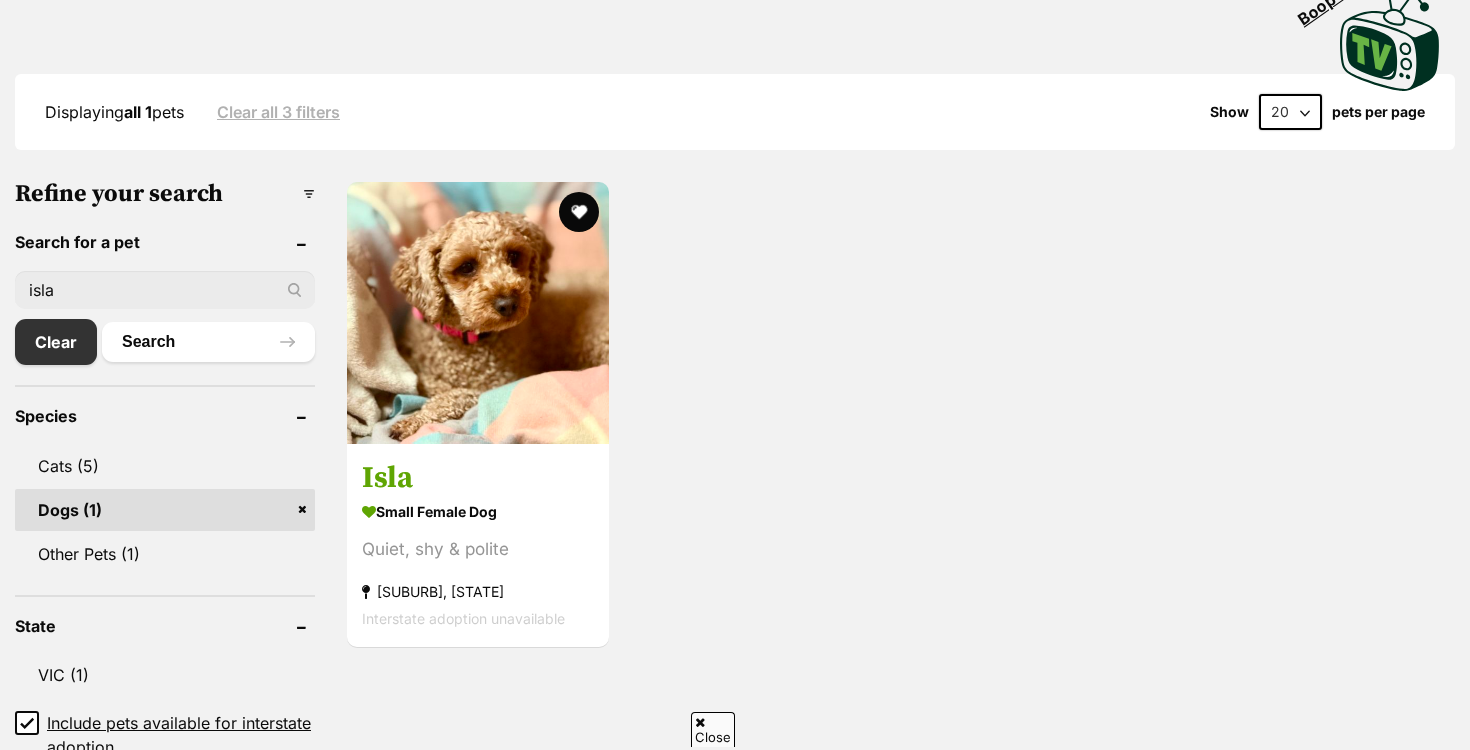 scroll, scrollTop: 465, scrollLeft: 0, axis: vertical 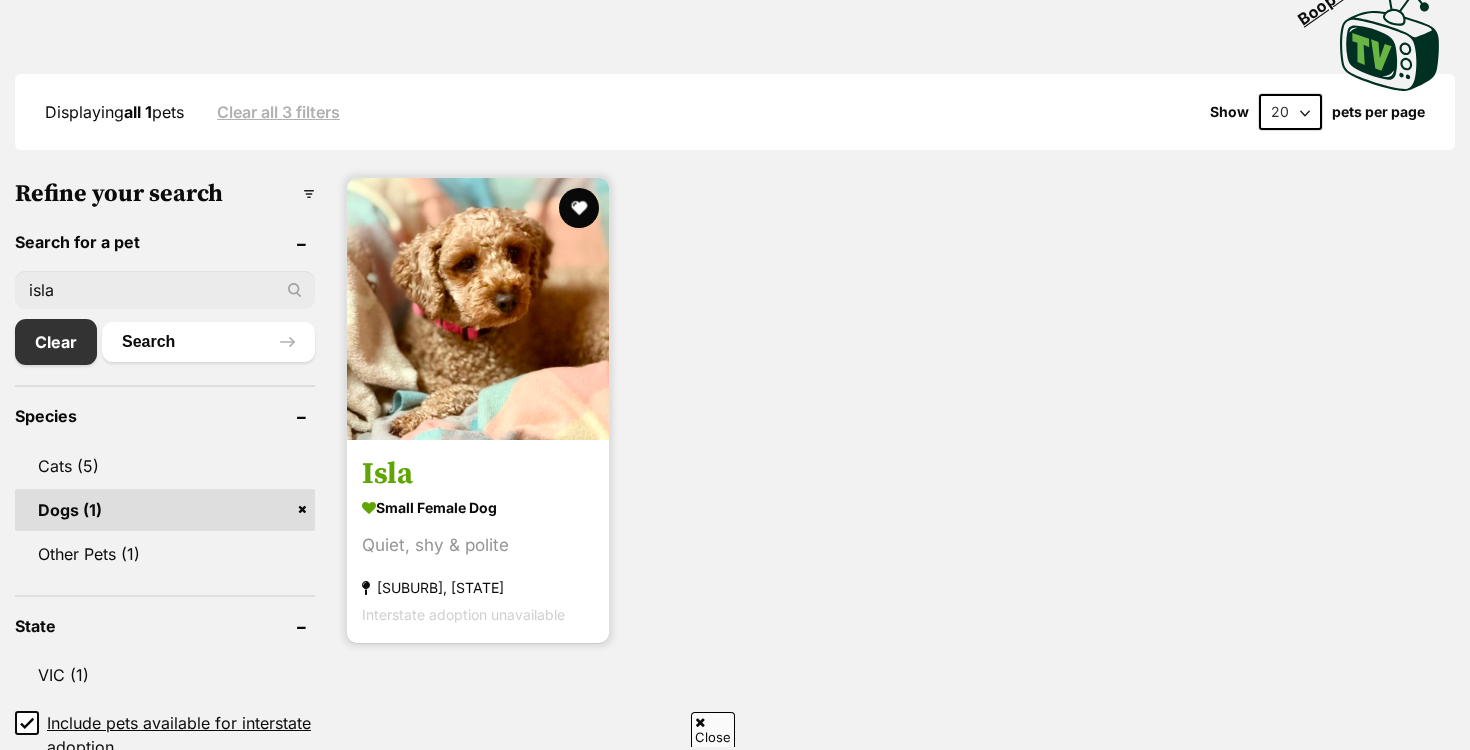 click on "Isla" at bounding box center [478, 474] 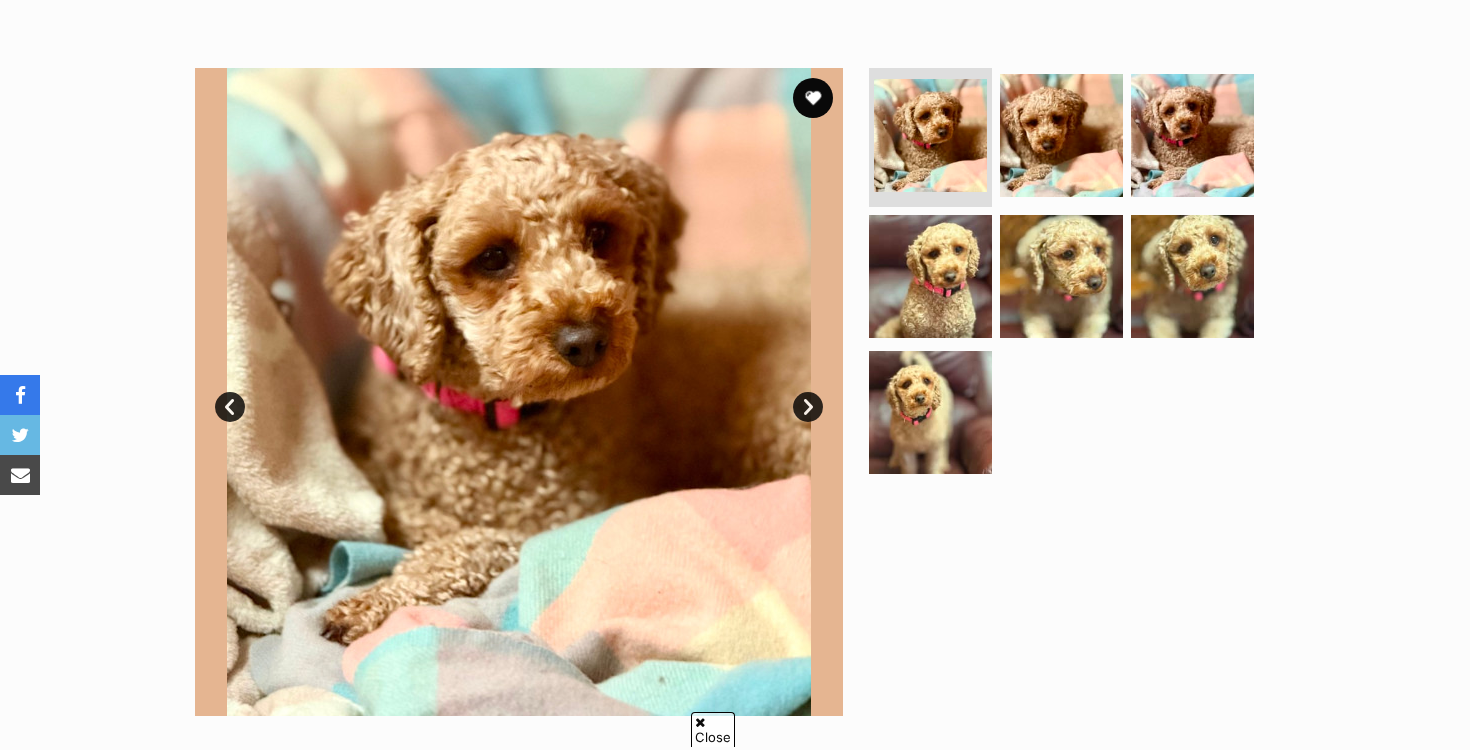 scroll, scrollTop: 0, scrollLeft: 0, axis: both 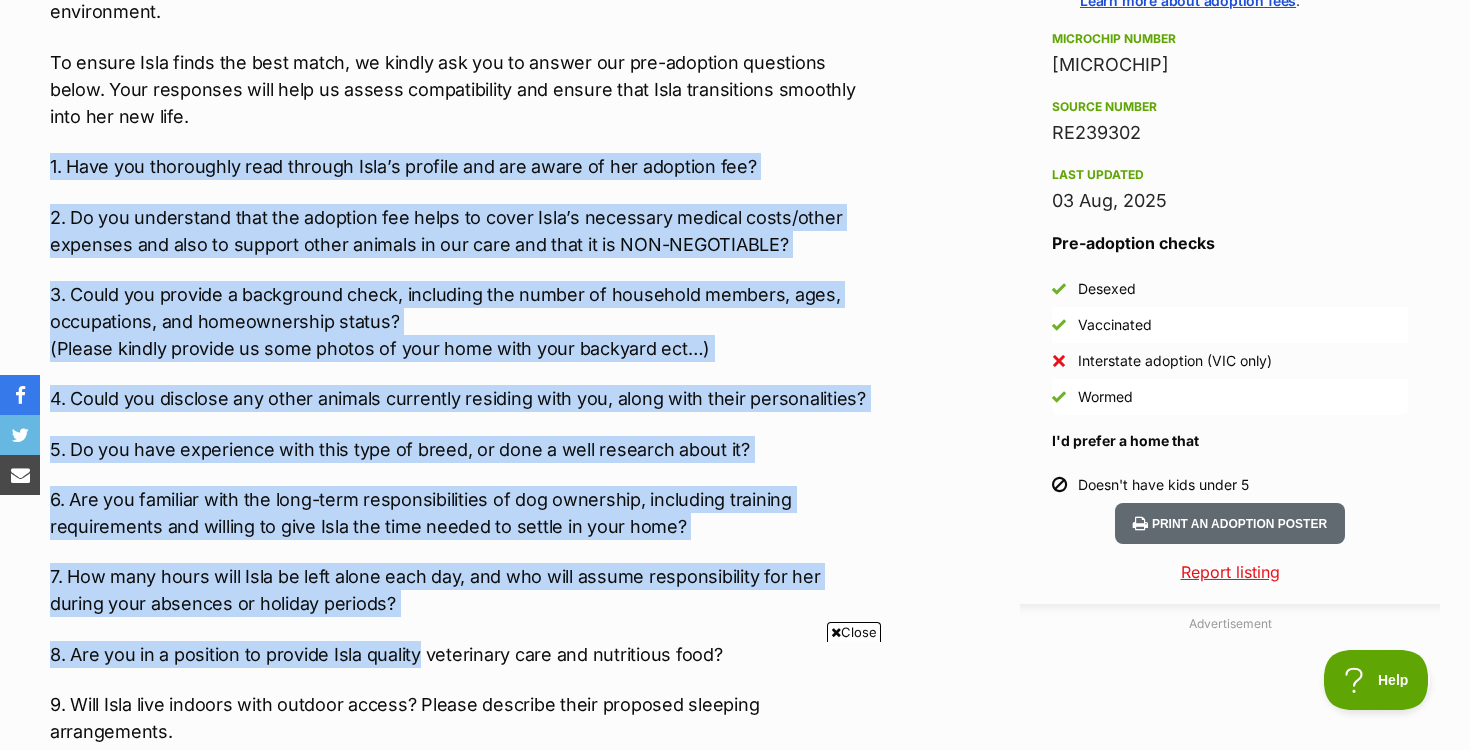 drag, startPoint x: 47, startPoint y: 208, endPoint x: 417, endPoint y: 626, distance: 558.2329 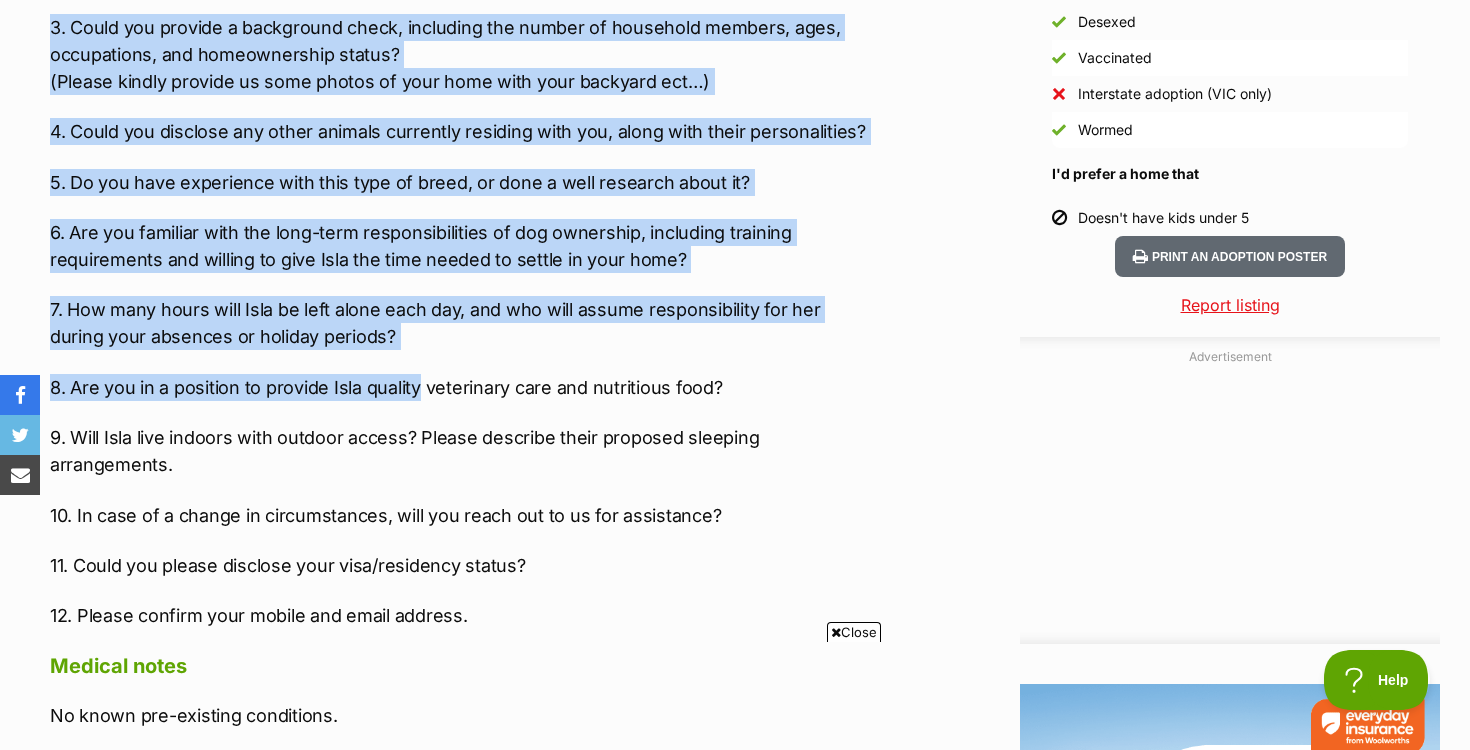 scroll, scrollTop: 2078, scrollLeft: 0, axis: vertical 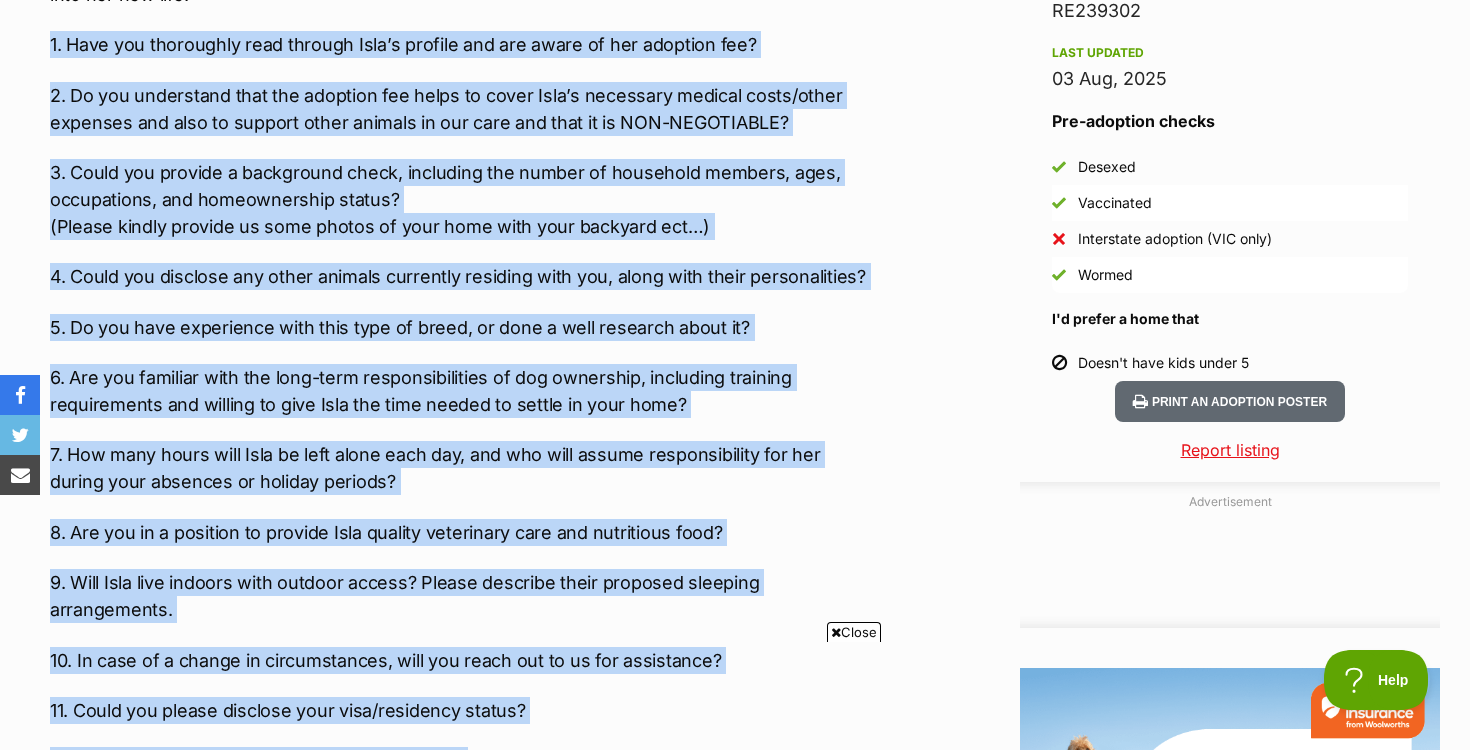 drag, startPoint x: 473, startPoint y: 357, endPoint x: 32, endPoint y: 5, distance: 564.25616 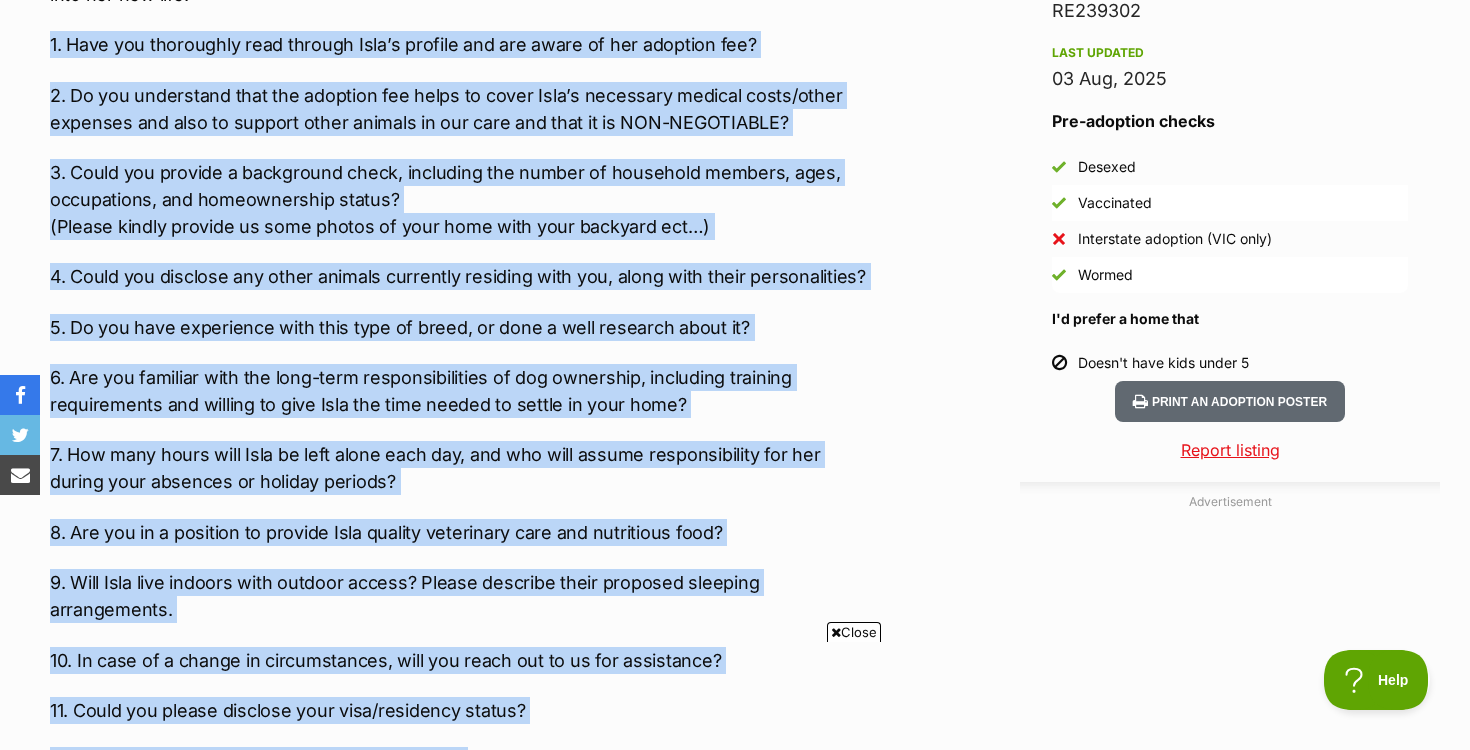copy on "1. Have you thoroughly read through Isla’s profile and are aware of her adoption fee?
2. Do you understand that the adoption fee helps to cover Isla’s necessary medical costs/other expenses and also to support other animals in our care and that it is NON-NEGOTIABLE?
3. Could you provide a background check, including the number of household members, ages, occupations, and homeownership status?
(Please kindly provide us some photos of your home with your backyard ect…)
4. Could you disclose any other animals currently residing with you, along with their personalities?
5. Do you have experience with this type of breed, or done a well research about it?
6. Are you familiar with the long-term responsibilities of dog ownership, including training requirements and willing to give Isla the time needed to settle in your home?
7. How many hours will Isla be left alone each day, and who will assume responsibility for her during your absences or holiday periods?
8. Are you in a position to provide Isla ..." 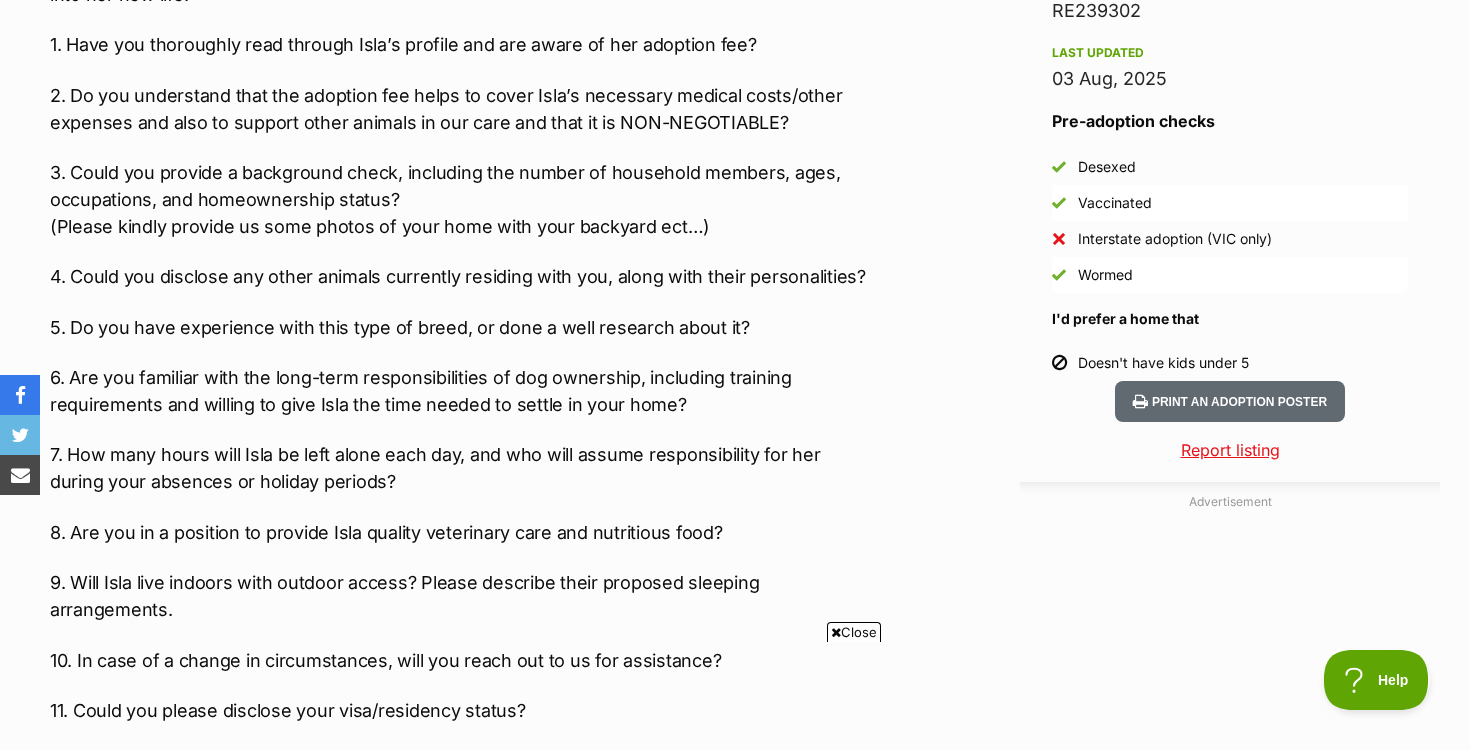 click on "Advertisement
Adoption information
I've been adopted!
This pet is no longer available
On Hold
Enquire about Isla
Find available pets like this!
Rescue group
Passion for Paws Rescue Inc.
PetRescue ID
1130447
Location
Hoppers Crossing, VIC
Age
2 years 1 month
Adoption fee
$1,890.00
100% of the adoption fee goes directly to Passion for Paws Rescue Inc., the organisation providing their care.
Learn more about adoption fees .
Microchip number
953010100426174
Source number
RE239302
Last updated
03 Aug, 2025
Pre-adoption checks
Desexed
Vaccinated
Interstate adoption (VIC only)
Wormed
I'd prefer a home that
Doesn't have kids under 5
About Isla
1. Have you thoroughly read through Isla’s profile and are aware of her adoption fee?" at bounding box center (735, 517) 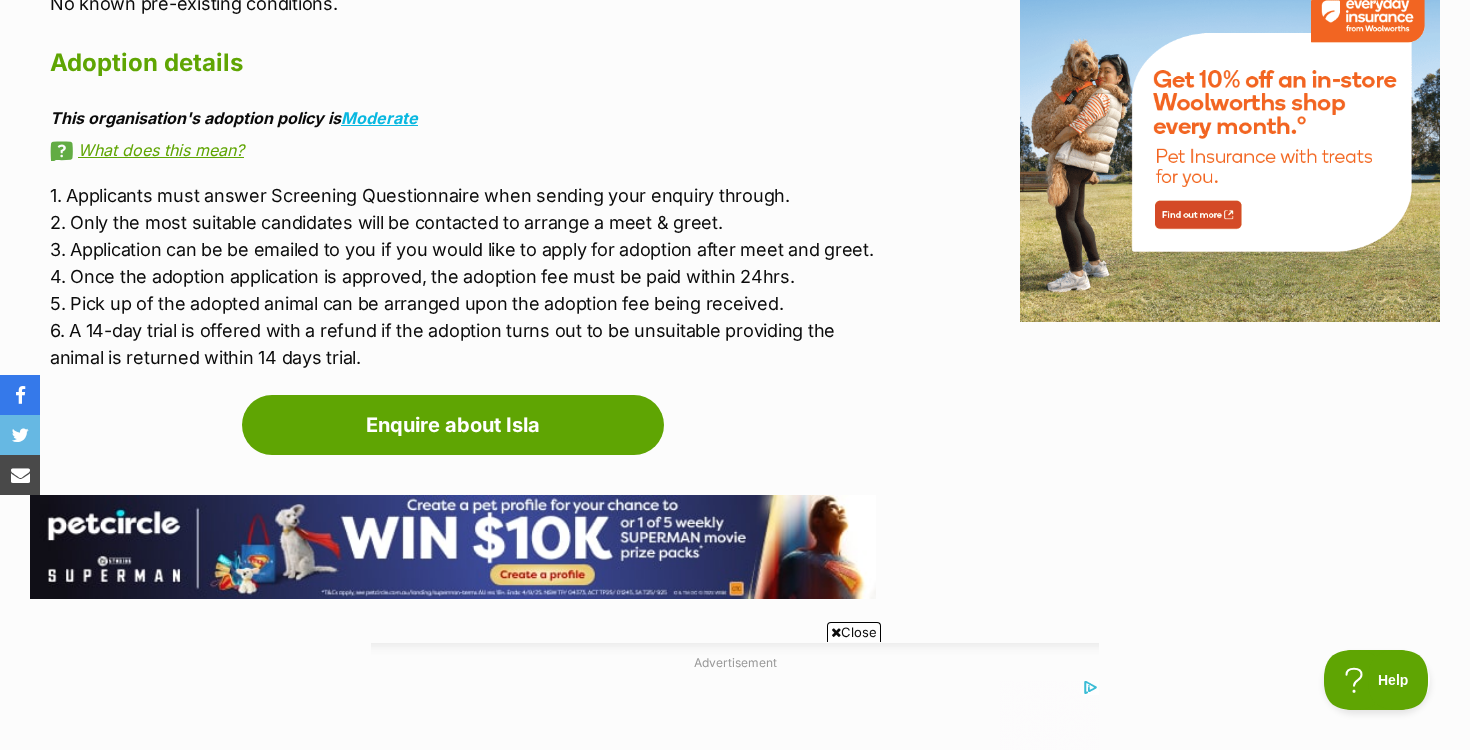 scroll, scrollTop: 2581, scrollLeft: 0, axis: vertical 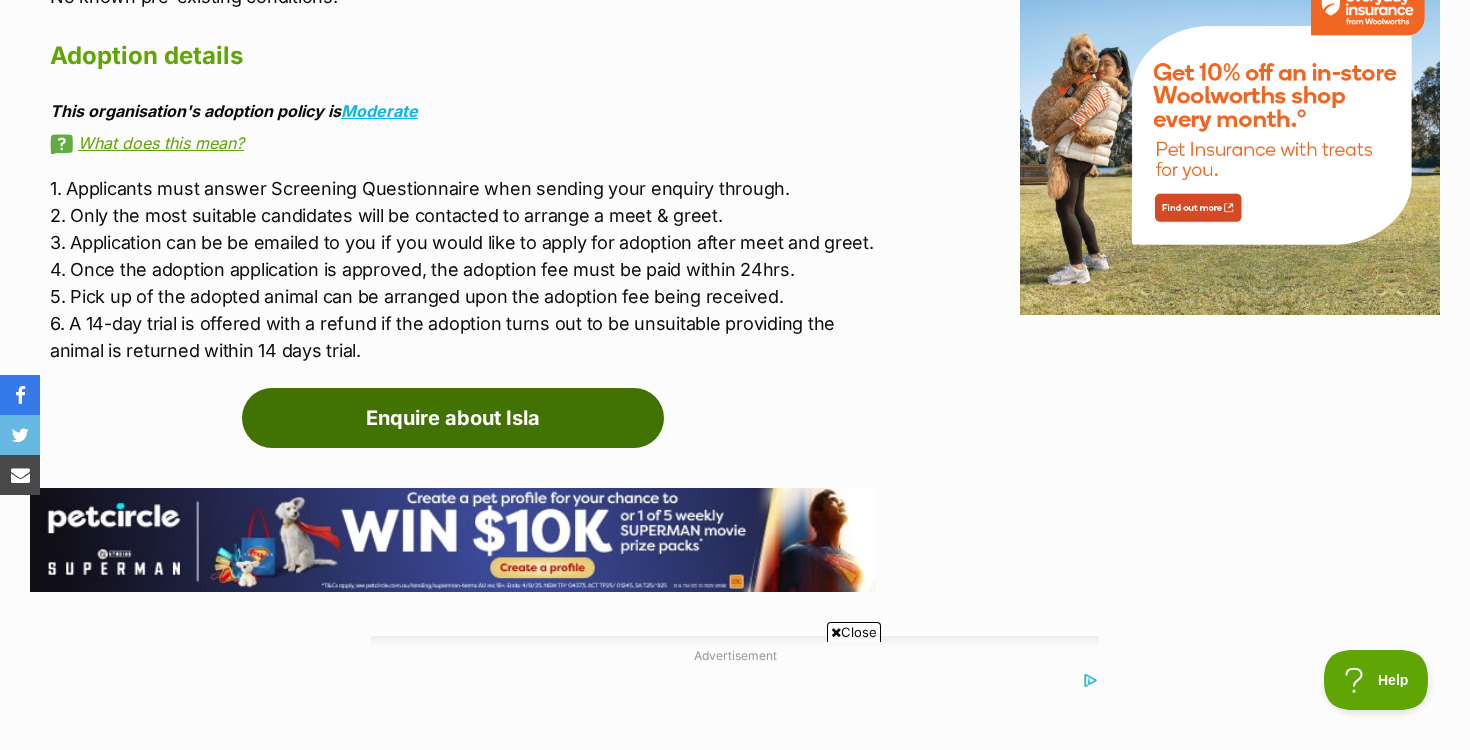 click on "Enquire about Isla" at bounding box center [453, 418] 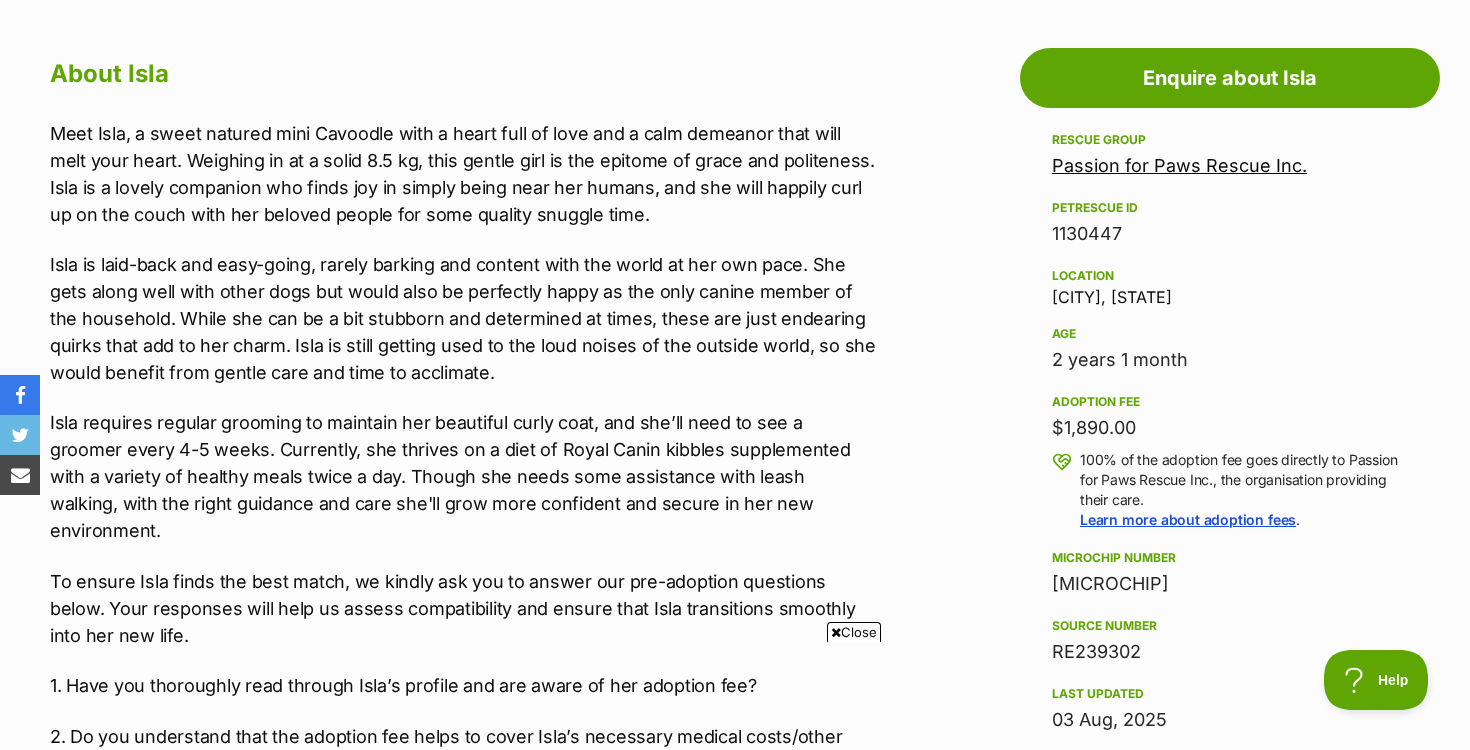 scroll, scrollTop: 1056, scrollLeft: 0, axis: vertical 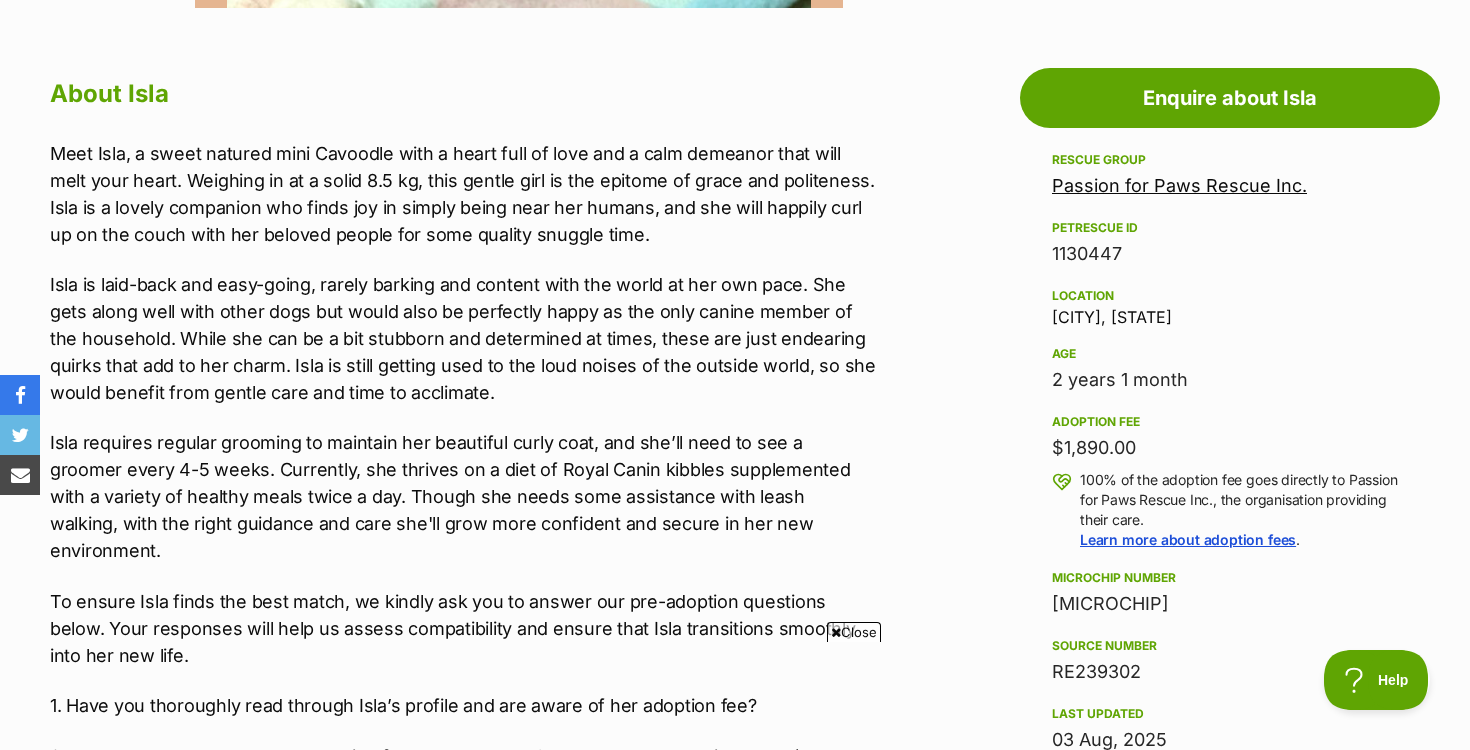 click on "Passion for Paws Rescue Inc." at bounding box center [1179, 185] 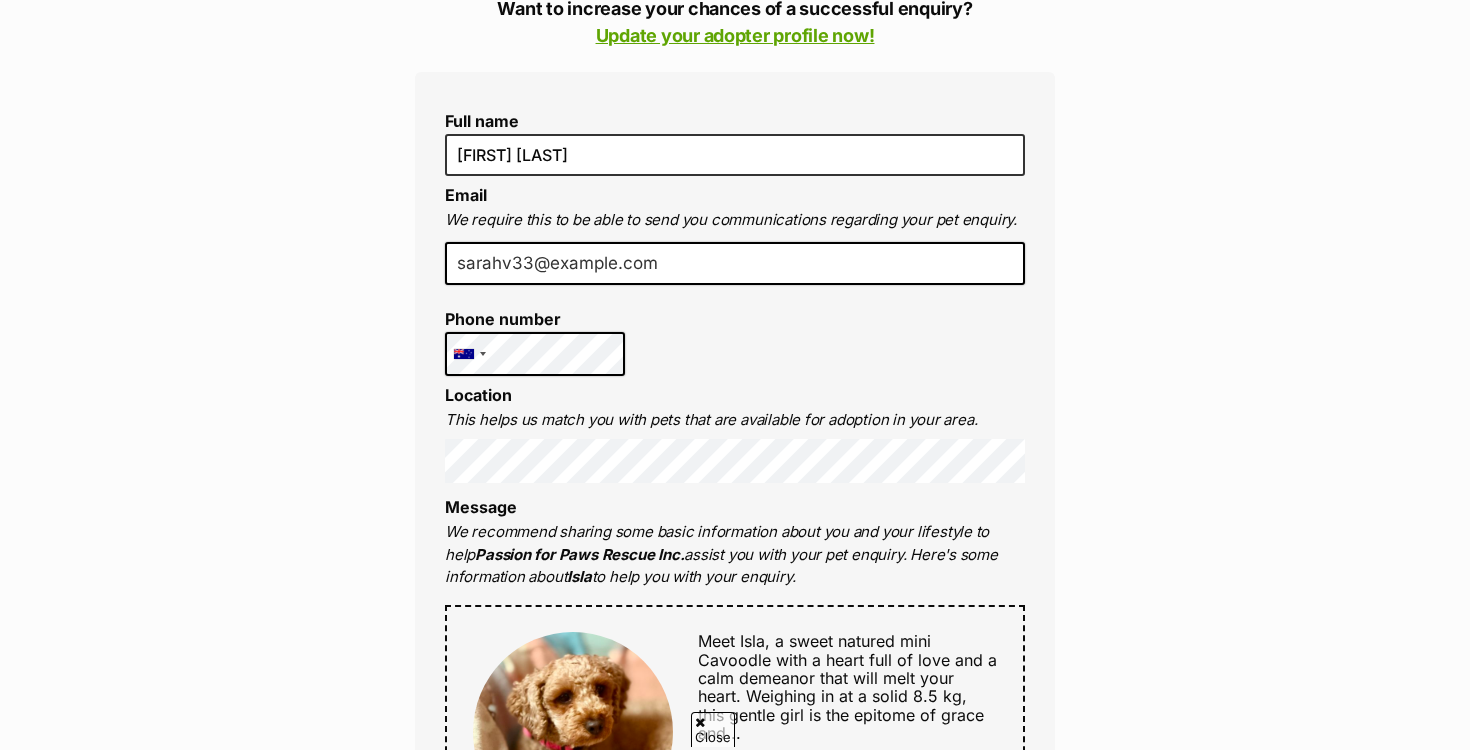 scroll, scrollTop: 561, scrollLeft: 0, axis: vertical 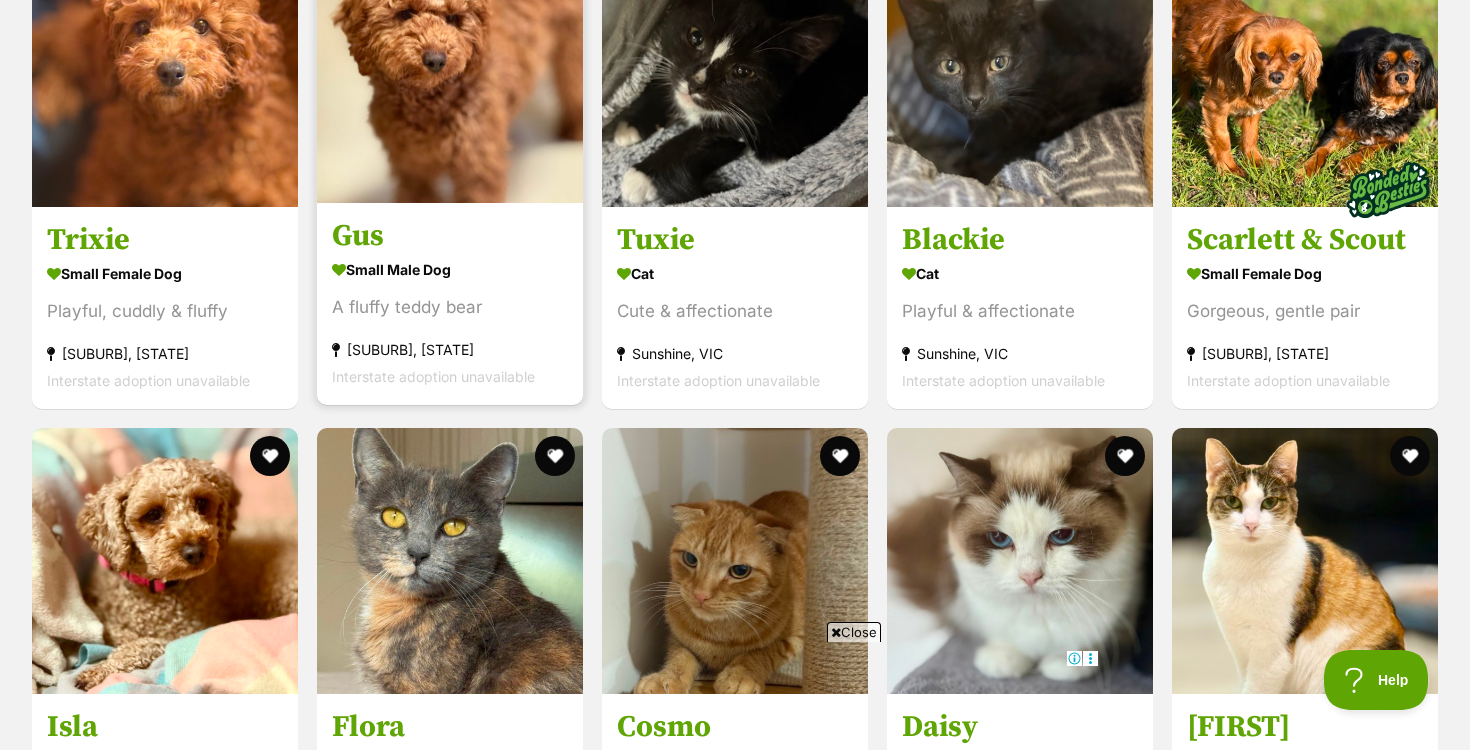 click at bounding box center (450, 70) 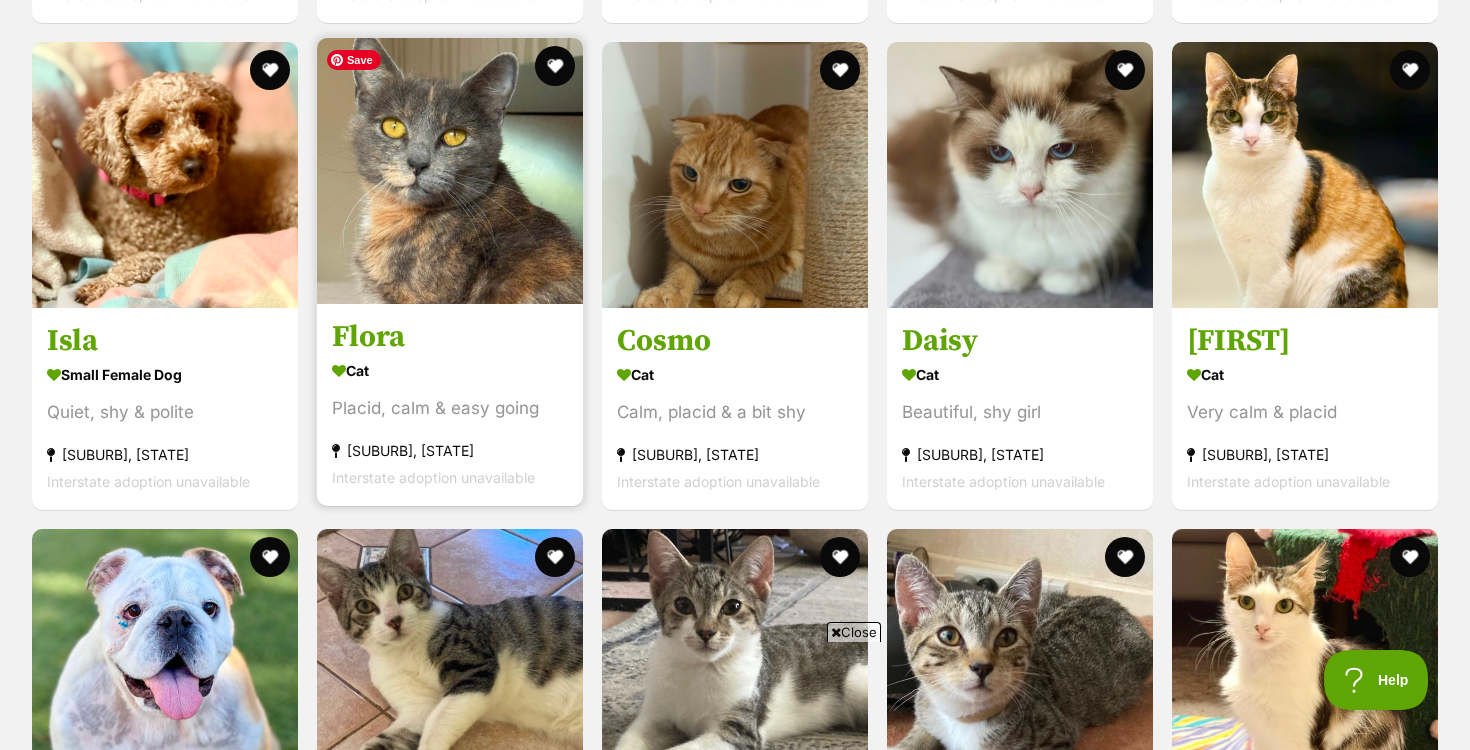 scroll, scrollTop: 2210, scrollLeft: 0, axis: vertical 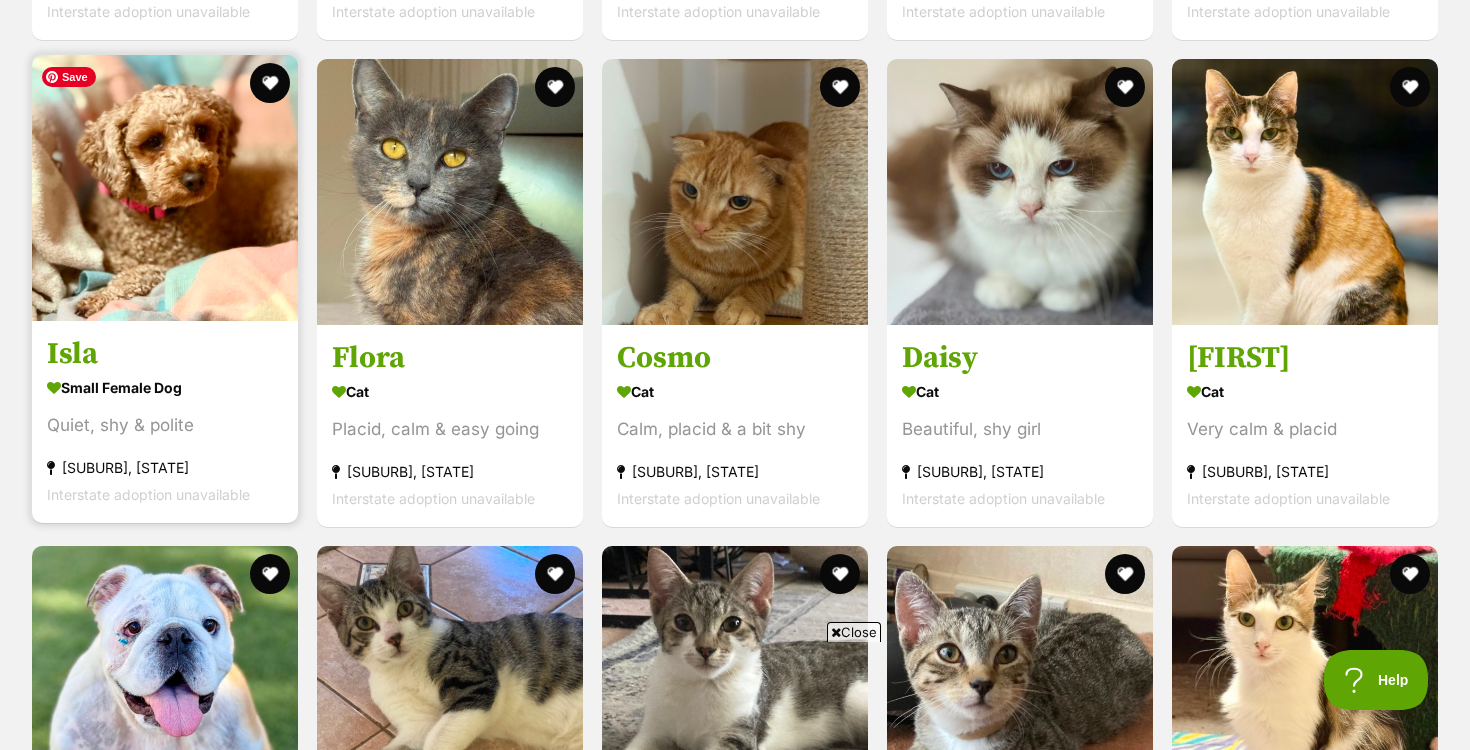 click at bounding box center (165, 188) 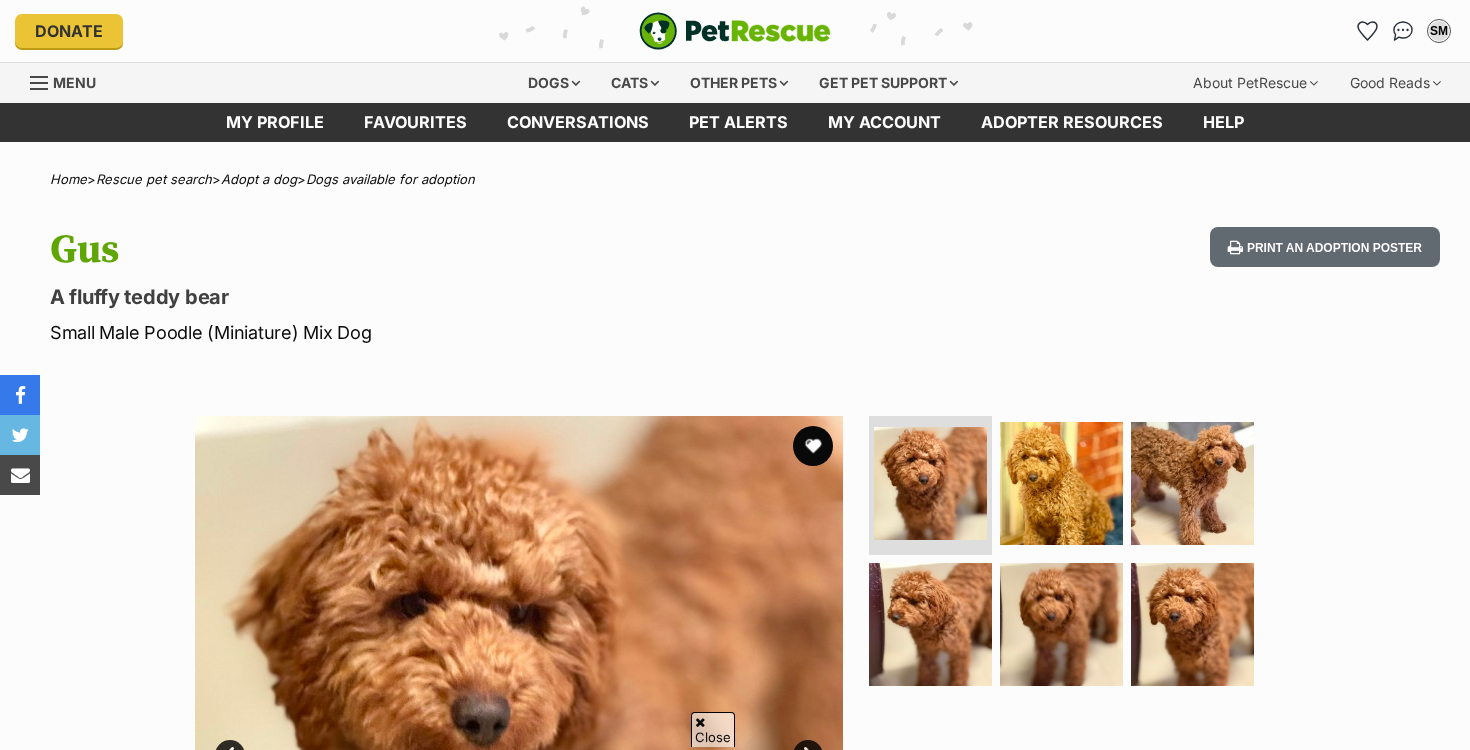 scroll, scrollTop: 594, scrollLeft: 0, axis: vertical 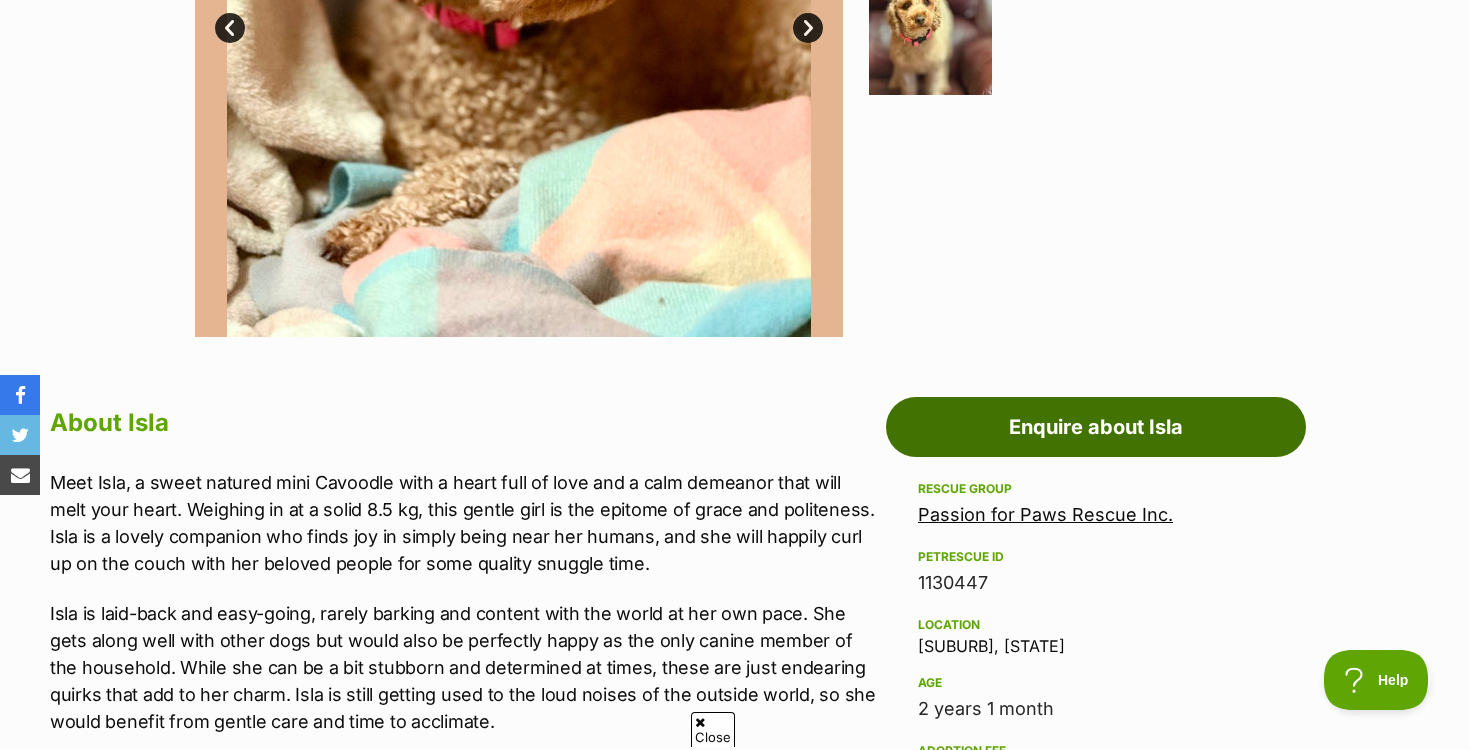click on "Enquire about Isla" at bounding box center (1096, 427) 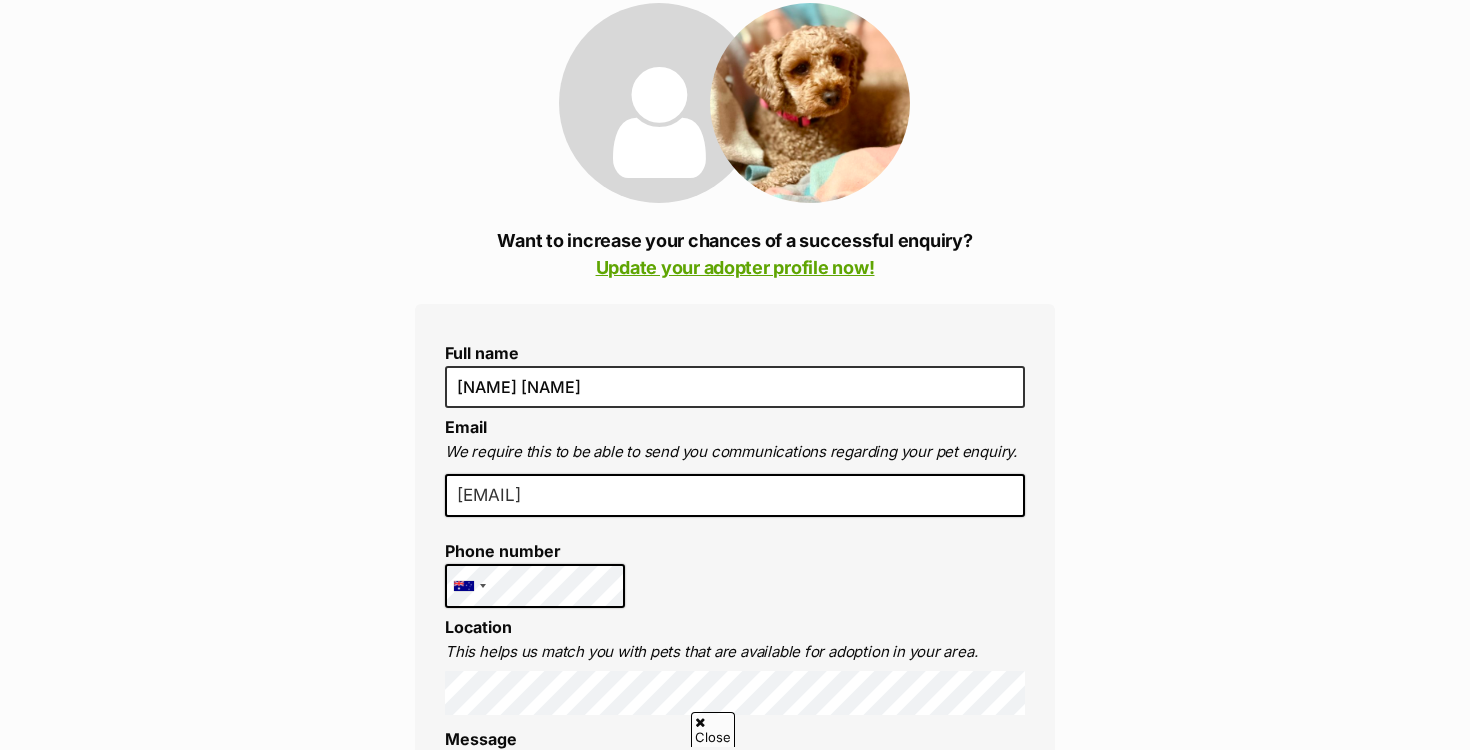scroll, scrollTop: 413, scrollLeft: 0, axis: vertical 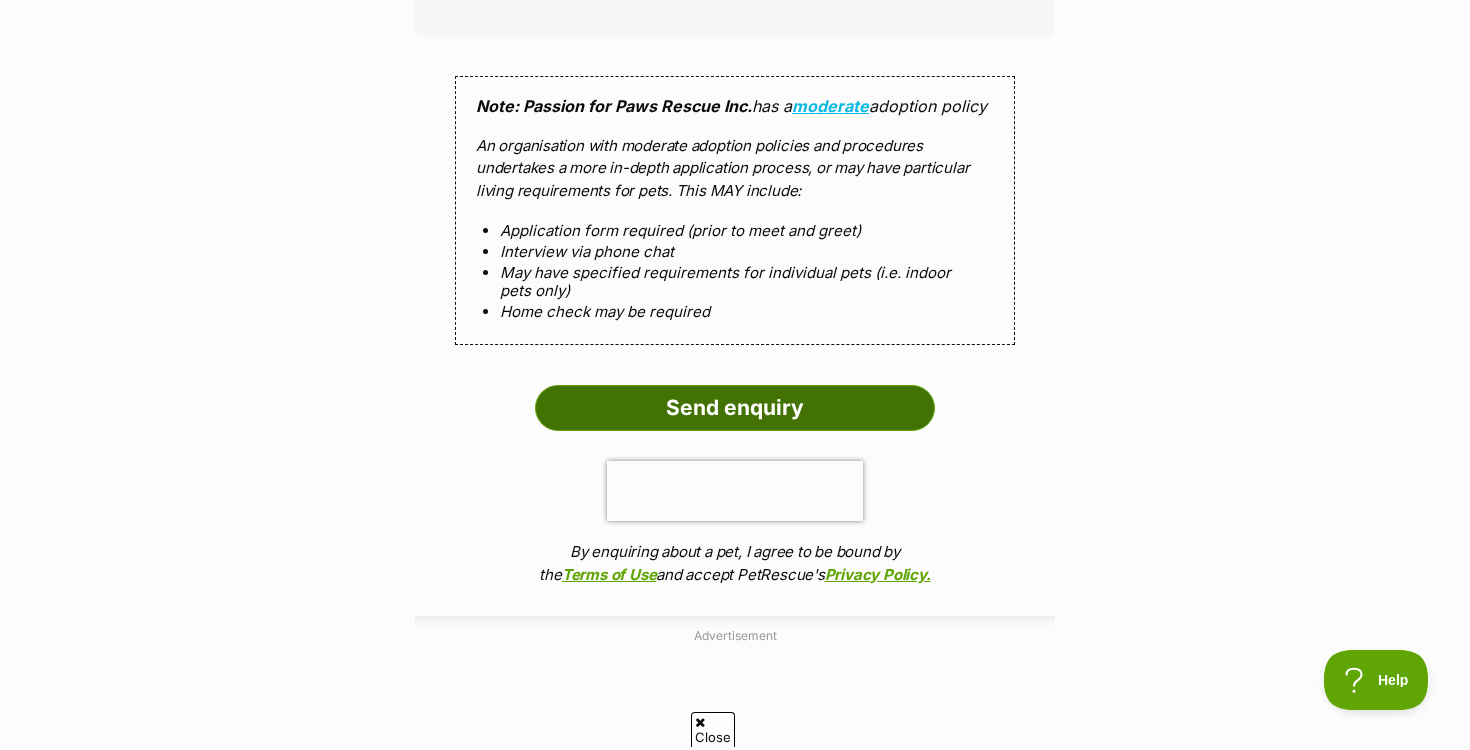 click on "Send enquiry" at bounding box center (735, 408) 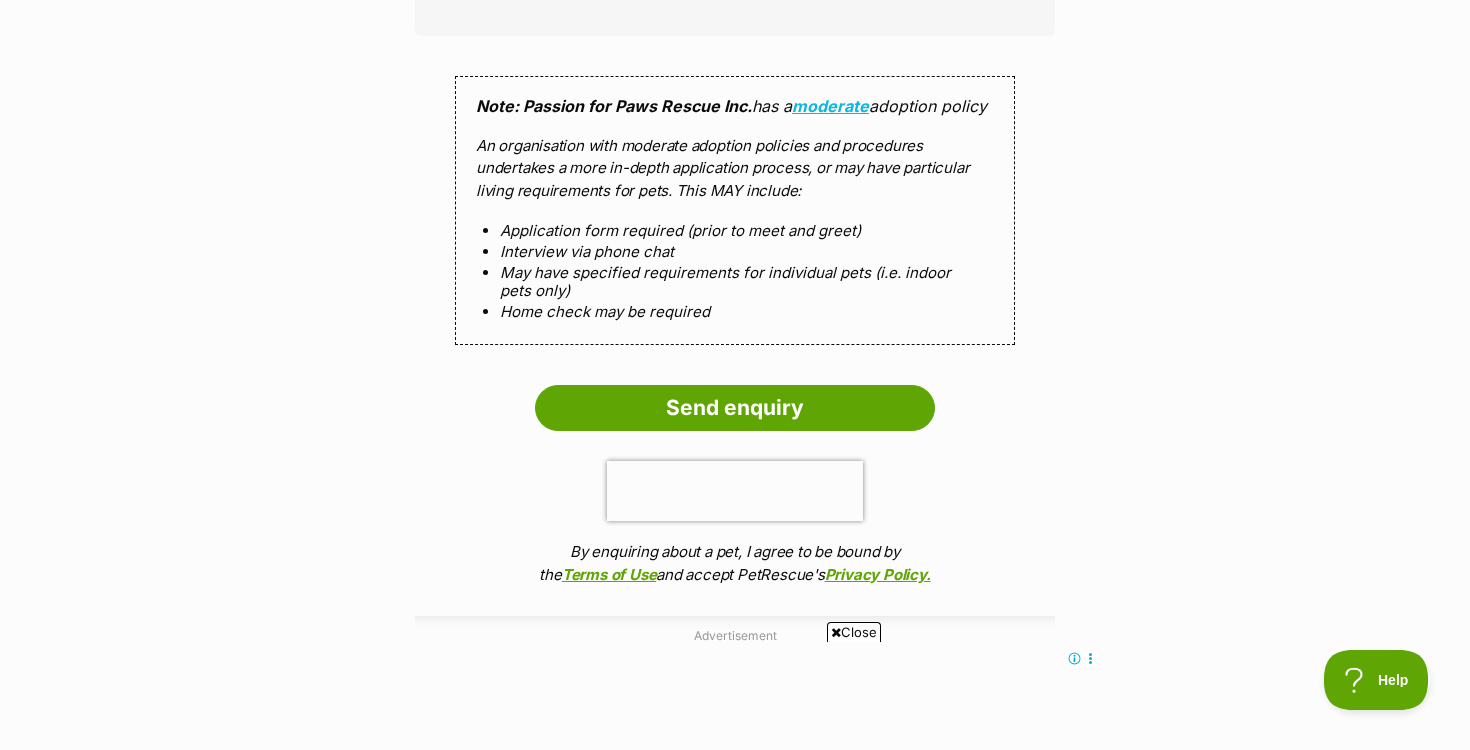 scroll, scrollTop: 0, scrollLeft: 0, axis: both 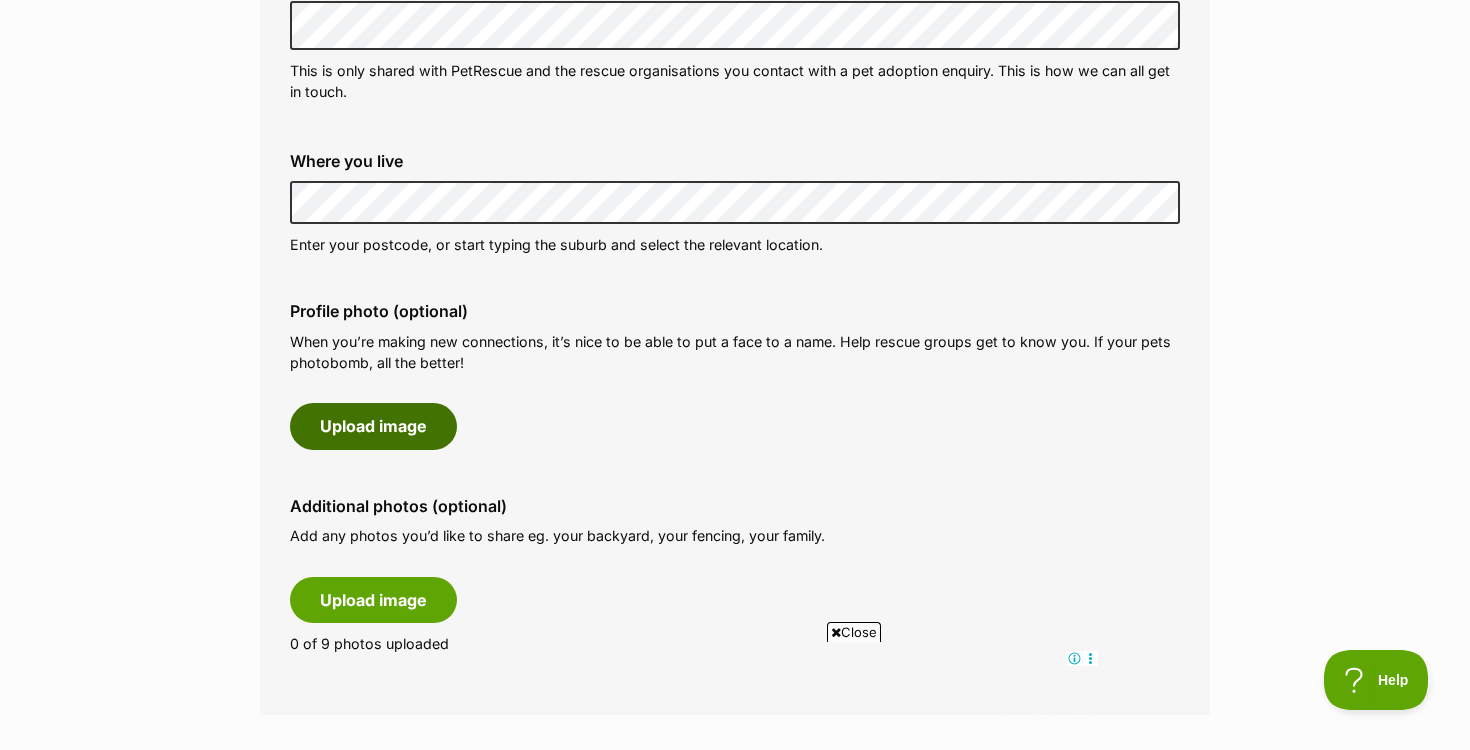 click on "Upload image" at bounding box center [373, 426] 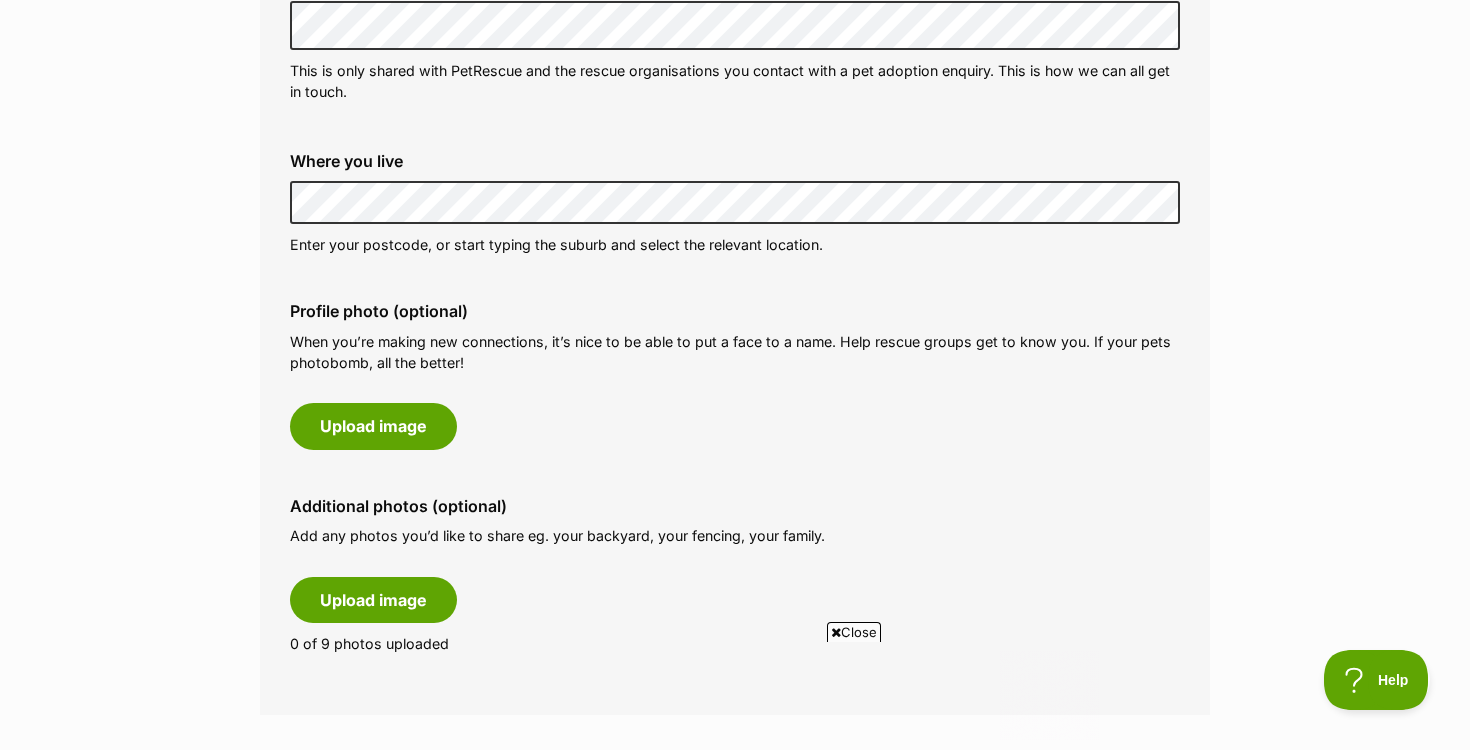 scroll, scrollTop: 0, scrollLeft: 0, axis: both 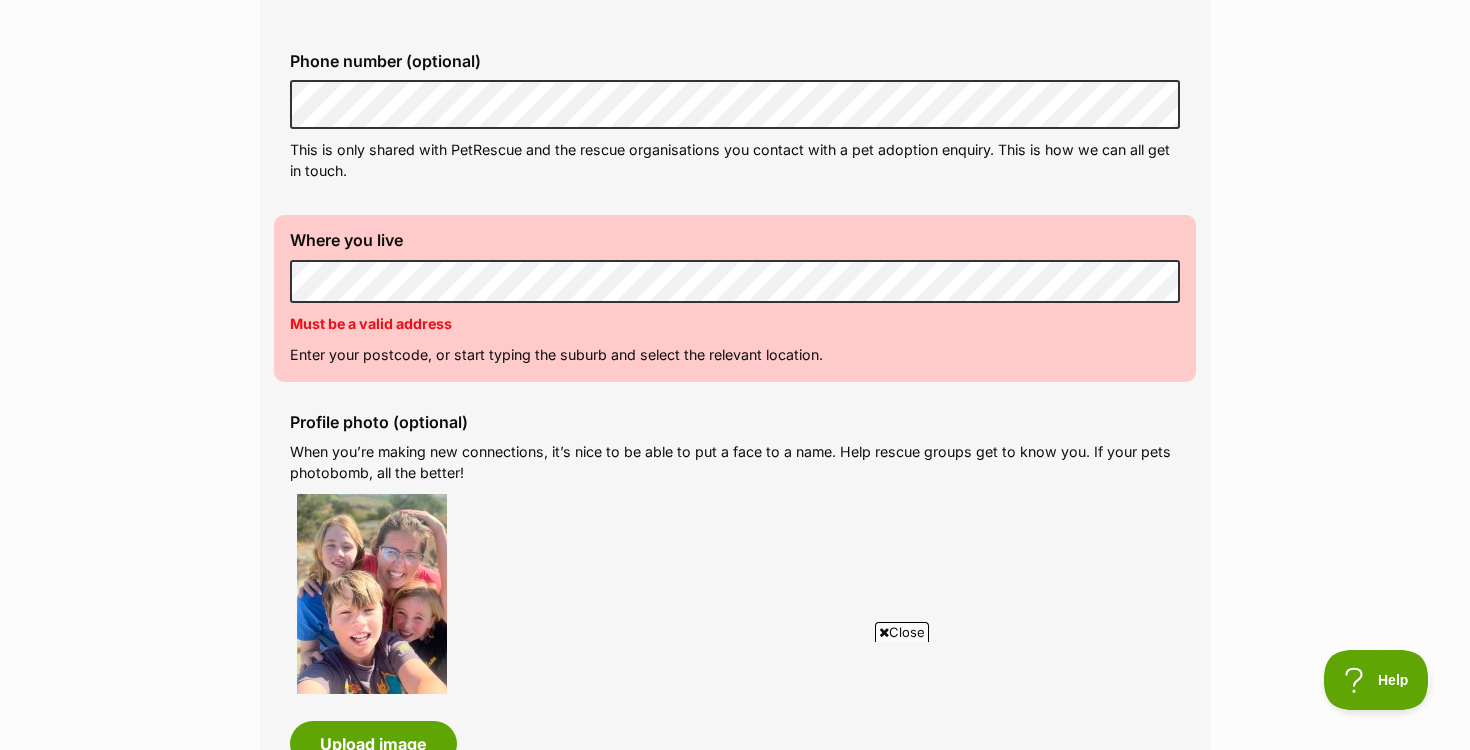 click on "My adopter profile
Why do I need an adopter profile?
Your adopter profile will not be visible to the public.
Great adoptions happen when a great match is made. Completing your profile helps rescue organisations get to know you and what you’re looking for in a pet. Only when you submit an adoption enquiry via the PetRescue website will we send your details to the organisation caring for that pet.
About me
Phone number (optional)
This is only shared with PetRescue and the rescue organisations you contact with a pet adoption enquiry. This is how we can all get in touch.
Where you live
Address line 1 (optional)
Address line 2 (optional)
Suburb (optional)
State Victoria
Postcode
Can't be blank
Must be a valid address
Enter your postcode, or start typing the suburb and select the relevant location.
Profile photo (optional)
Upload image
Remove profile image (optional)" at bounding box center [735, 1054] 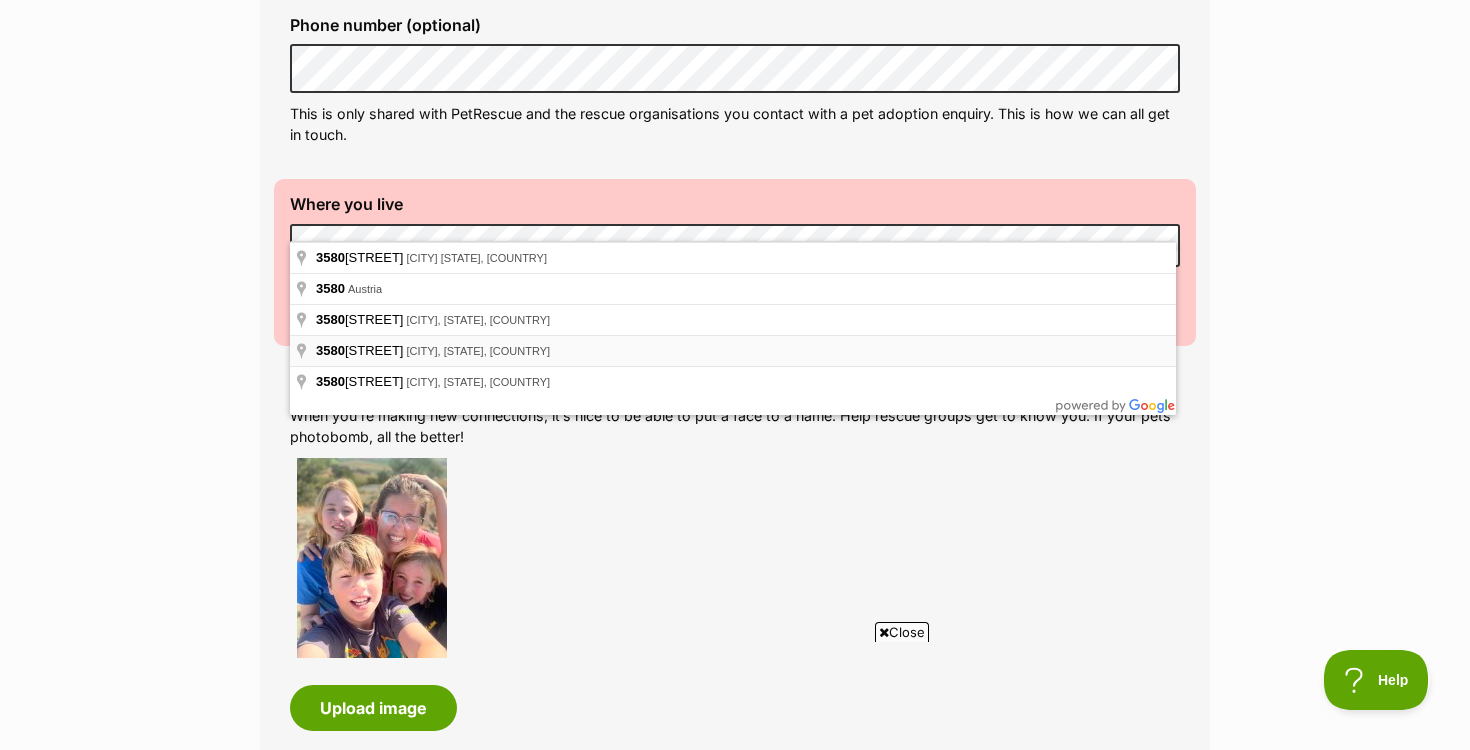 scroll, scrollTop: 678, scrollLeft: 0, axis: vertical 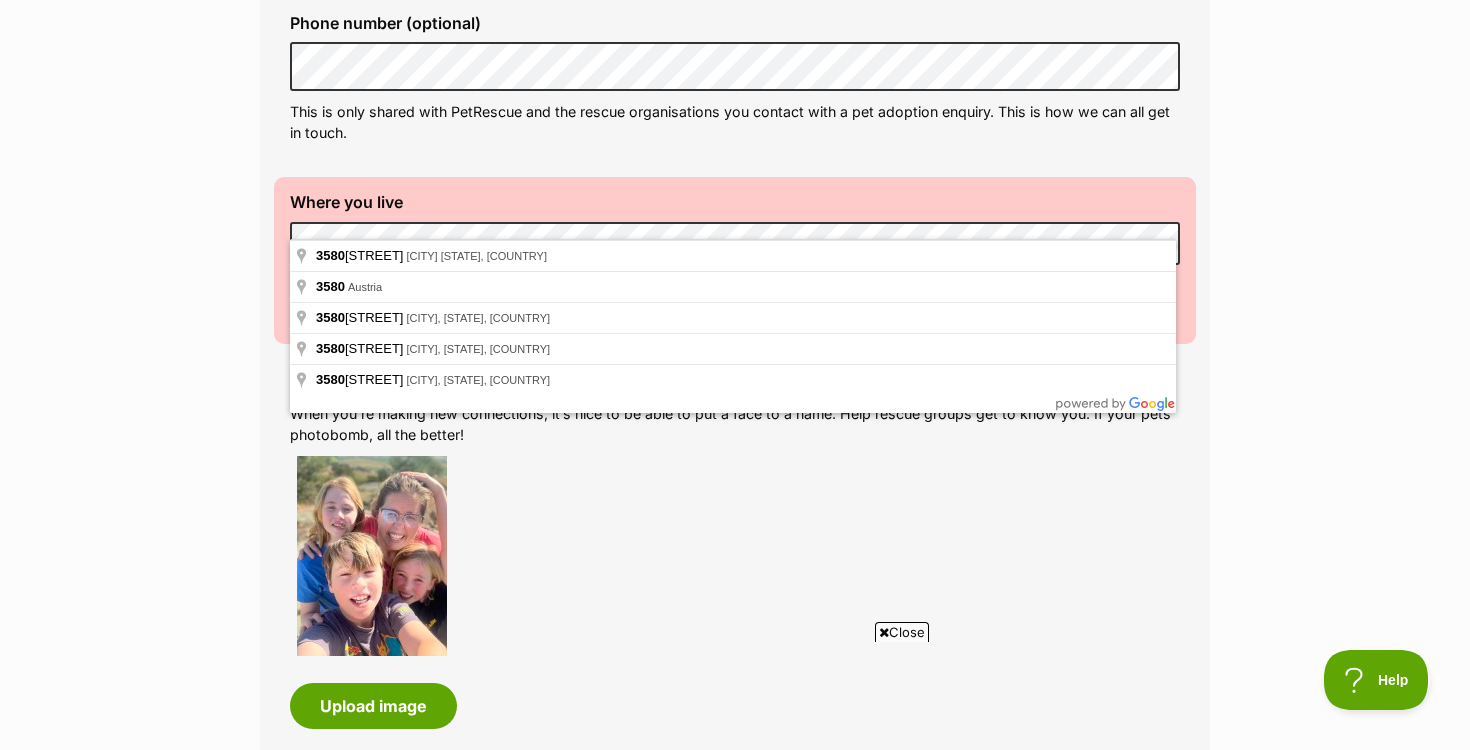 click on "My adopter profile
Why do I need an adopter profile?
Your adopter profile will not be visible to the public.
Great adoptions happen when a great match is made. Completing your profile helps rescue organisations get to know you and what you’re looking for in a pet. Only when you submit an adoption enquiry via the PetRescue website will we send your details to the organisation caring for that pet.
About me
Phone number (optional)
This is only shared with PetRescue and the rescue organisations you contact with a pet adoption enquiry. This is how we can all get in touch.
Where you live
Address line 1 (optional)
Address line 2 (optional)
Suburb (optional)
State Victoria
Postcode
Can't be blank
Must be a valid address
Enter your postcode, or start typing the suburb and select the relevant location.
Profile photo (optional)
Upload image
Remove profile image (optional)" at bounding box center [735, 1016] 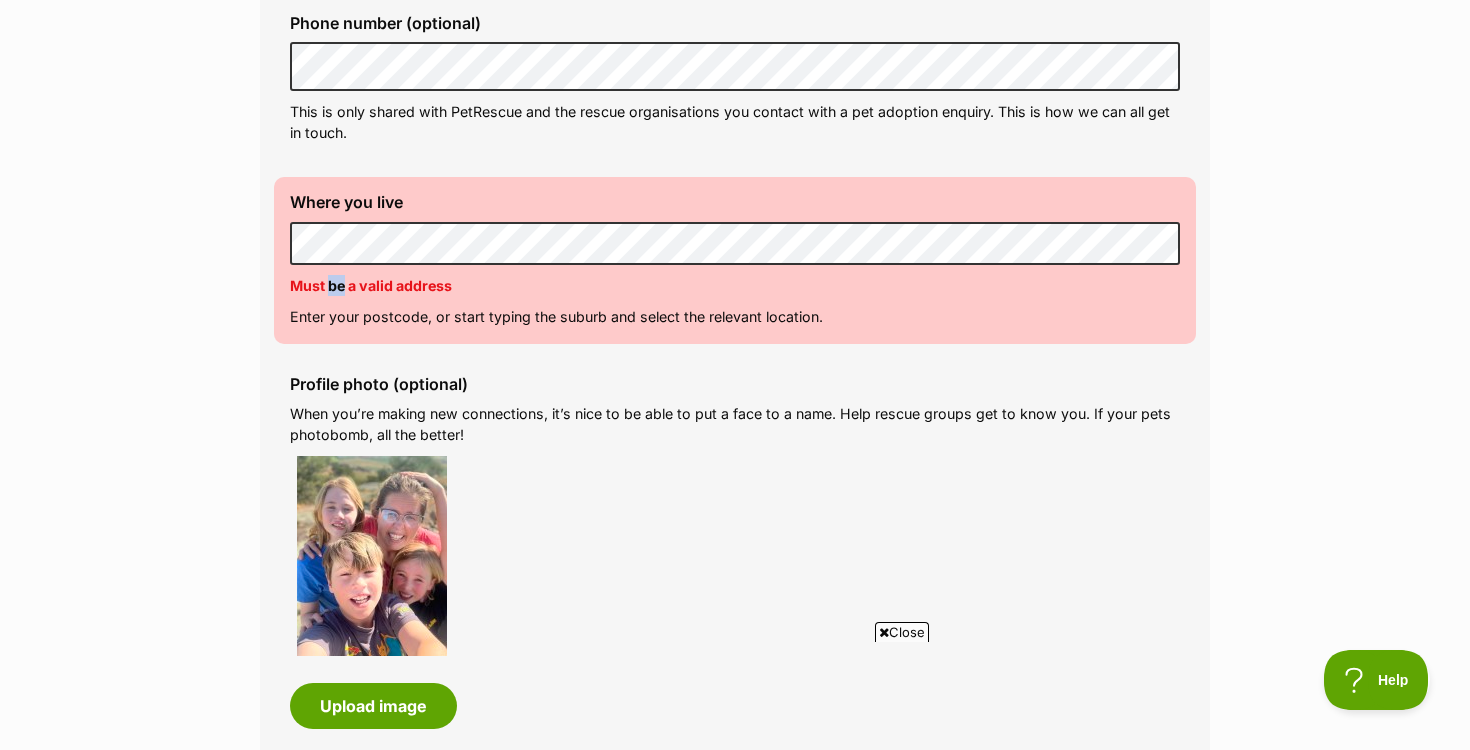 click on "Must be a valid address" at bounding box center [735, 285] 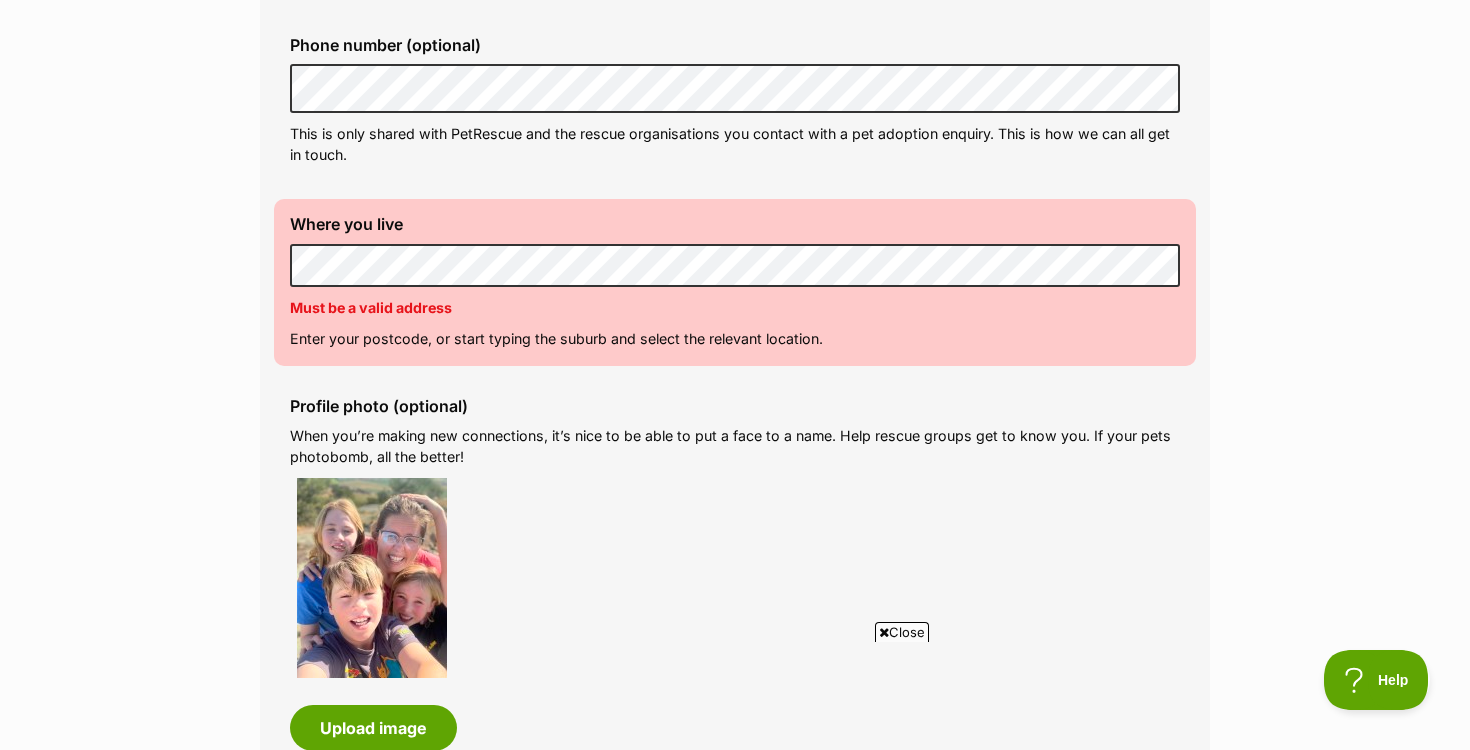 scroll, scrollTop: 605, scrollLeft: 0, axis: vertical 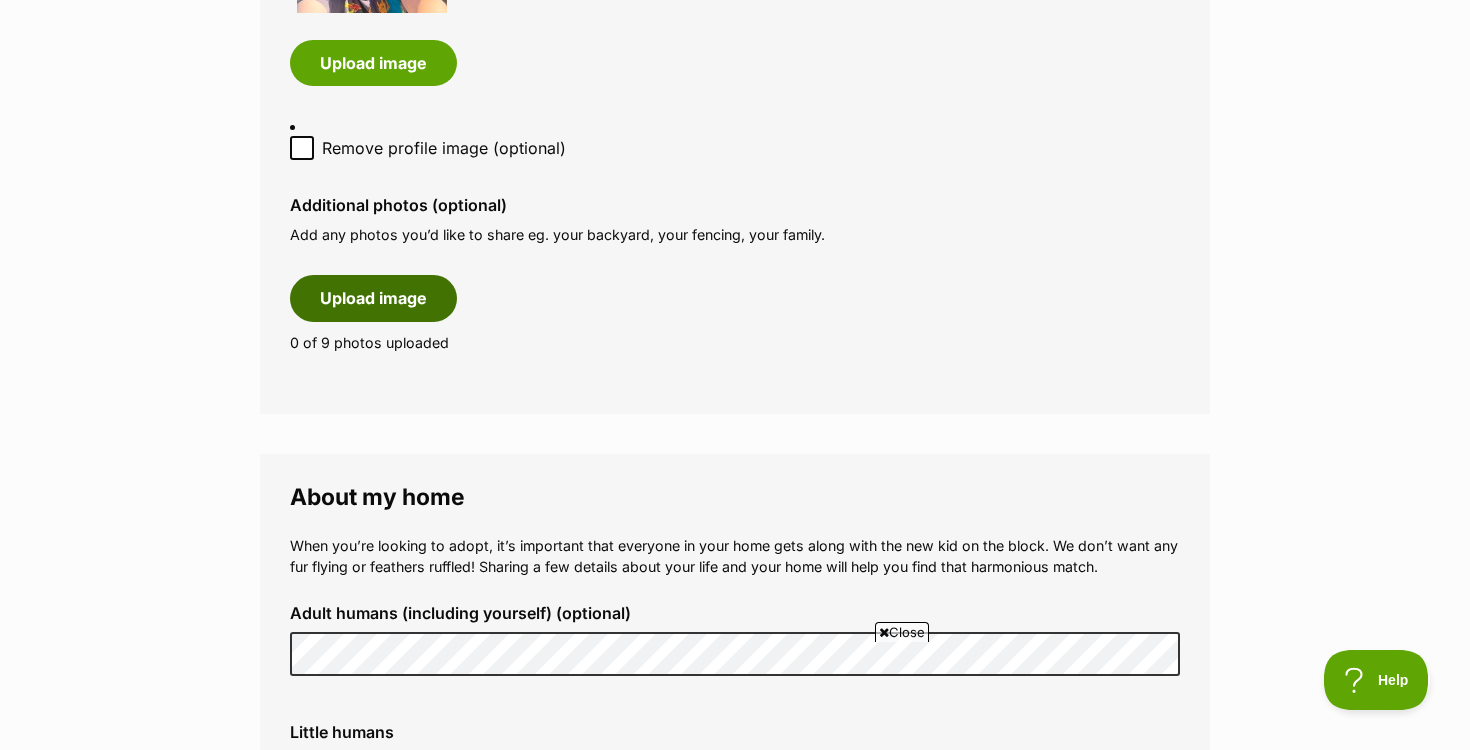 click on "Upload image" at bounding box center [373, 298] 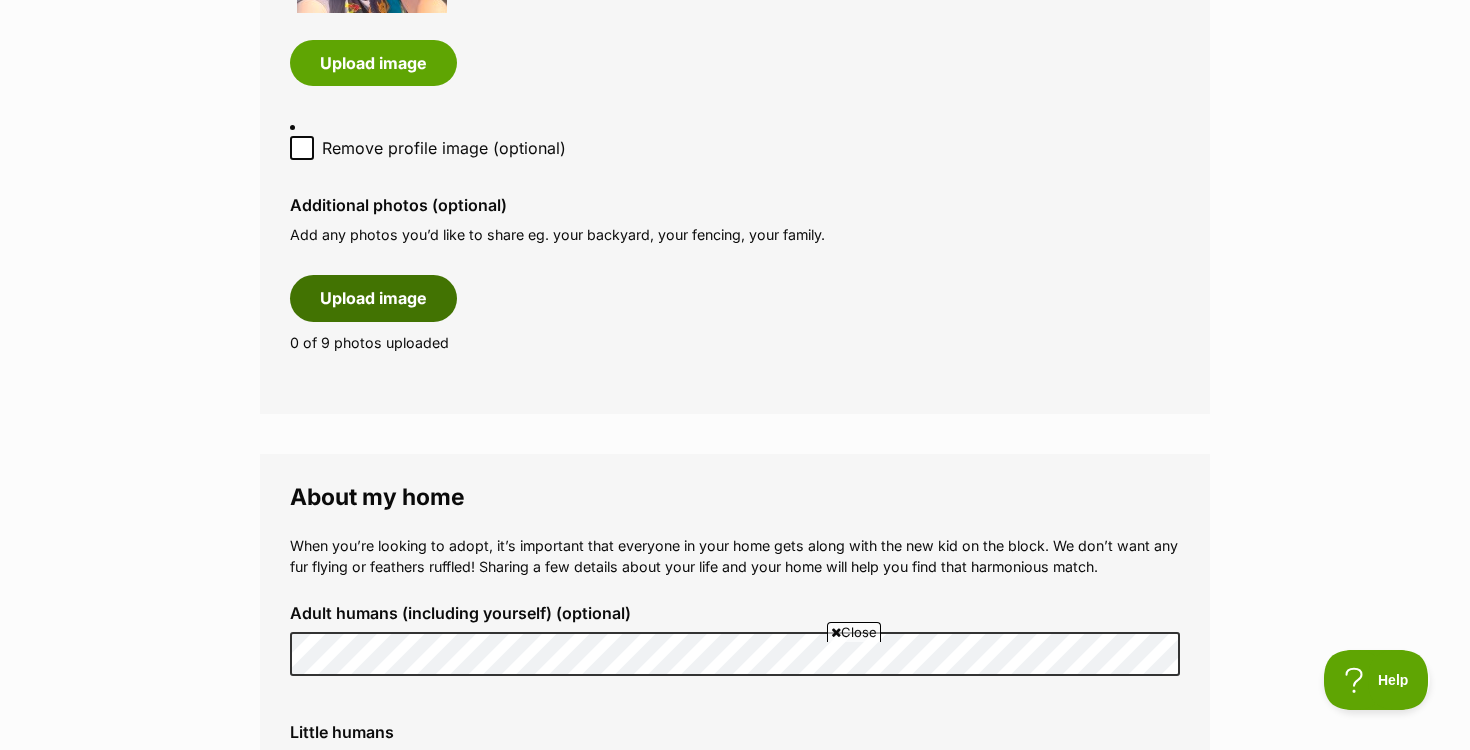 scroll, scrollTop: 0, scrollLeft: 0, axis: both 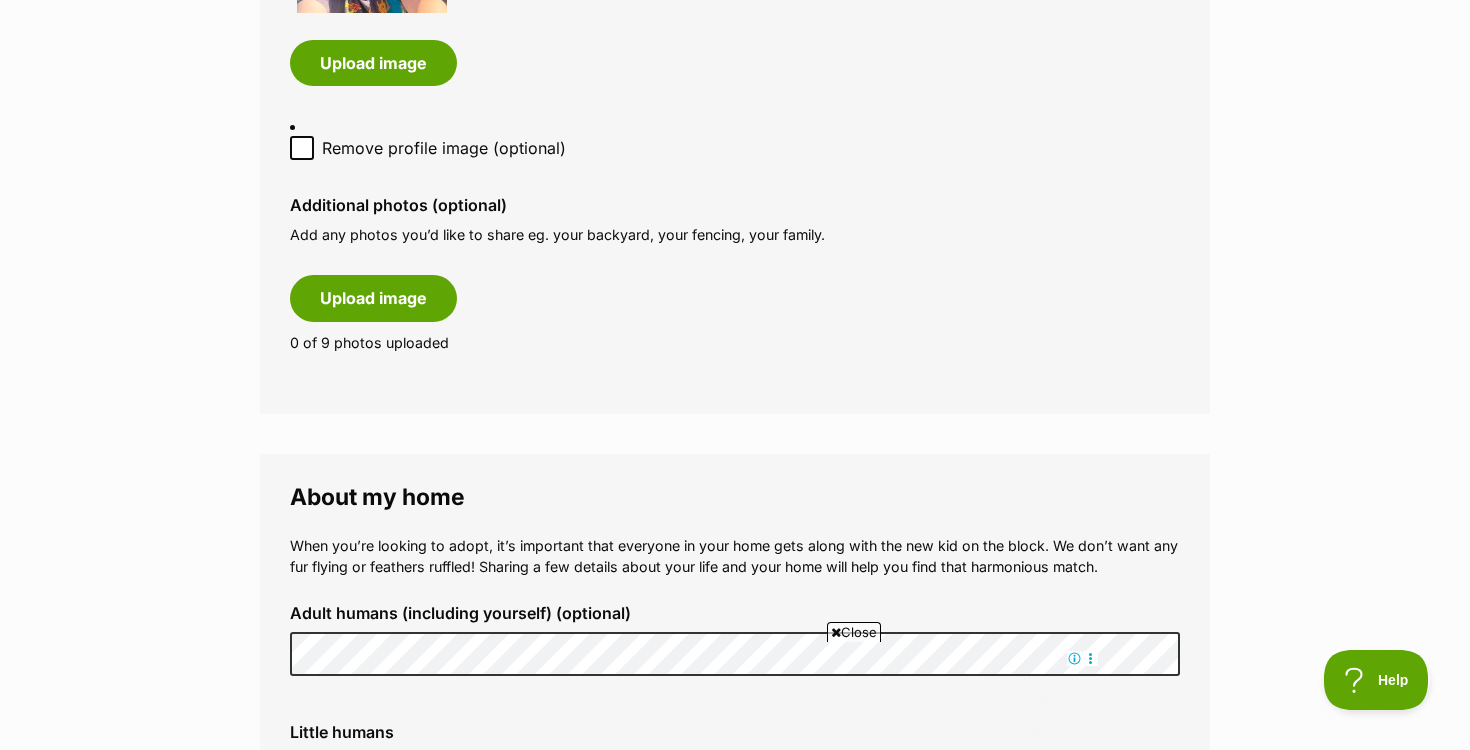 click on "Close" at bounding box center [854, 632] 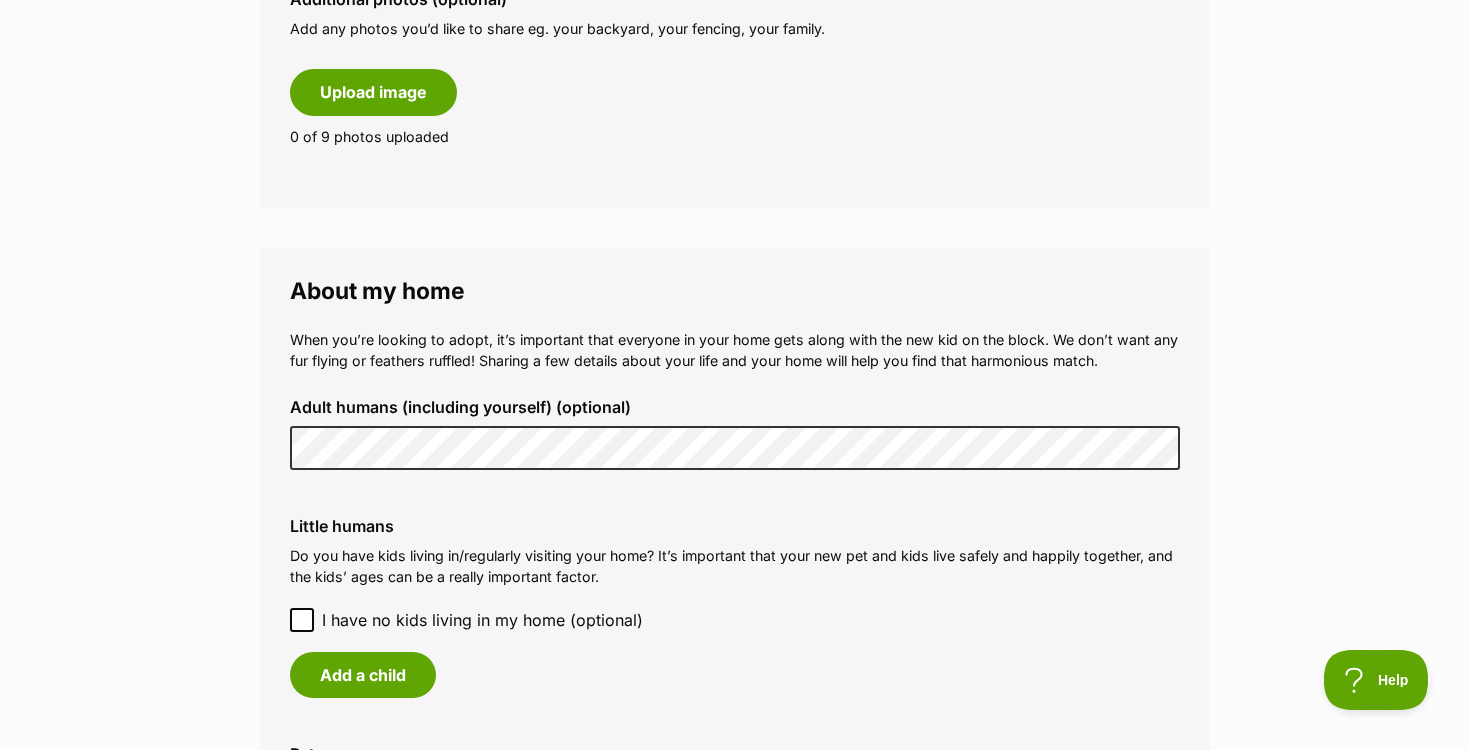 scroll, scrollTop: 1525, scrollLeft: 0, axis: vertical 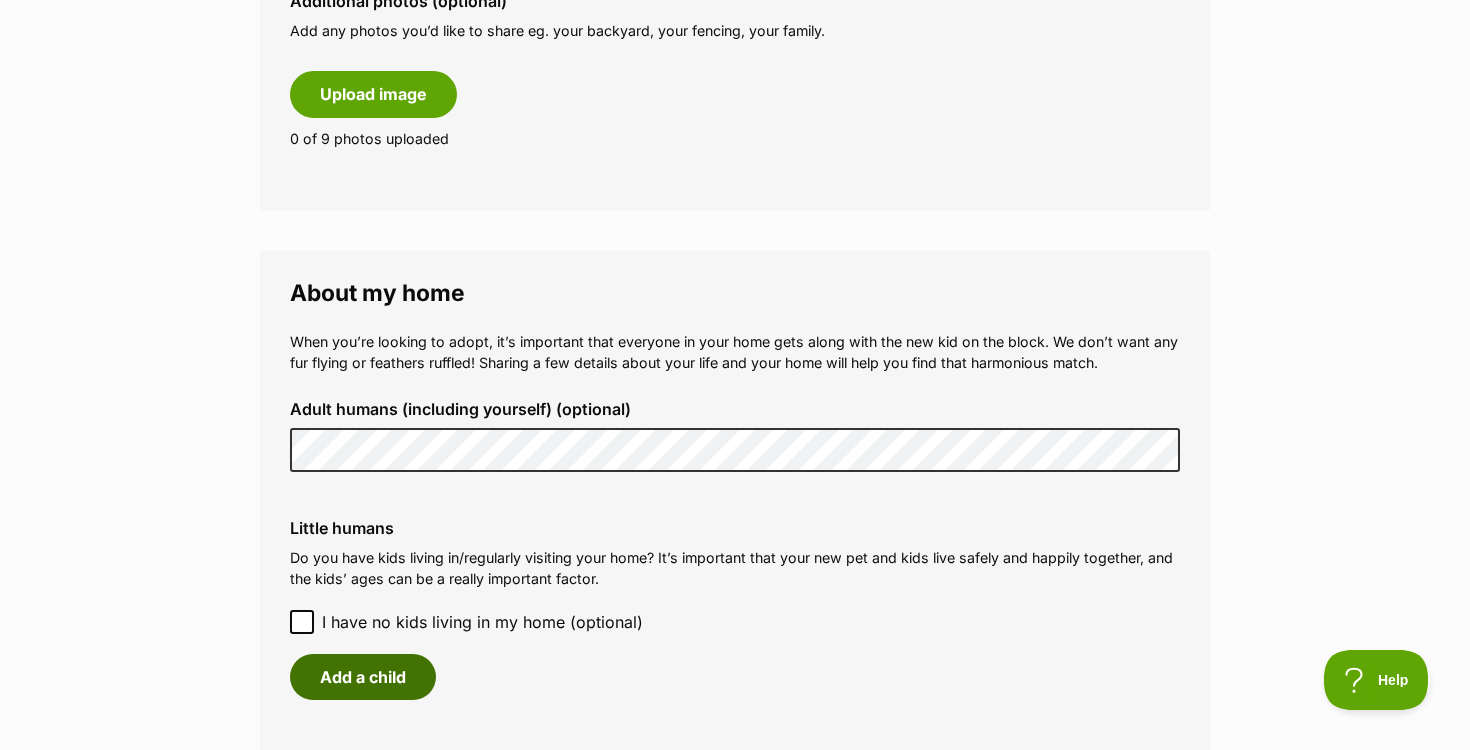 click on "Add a child" at bounding box center [363, 677] 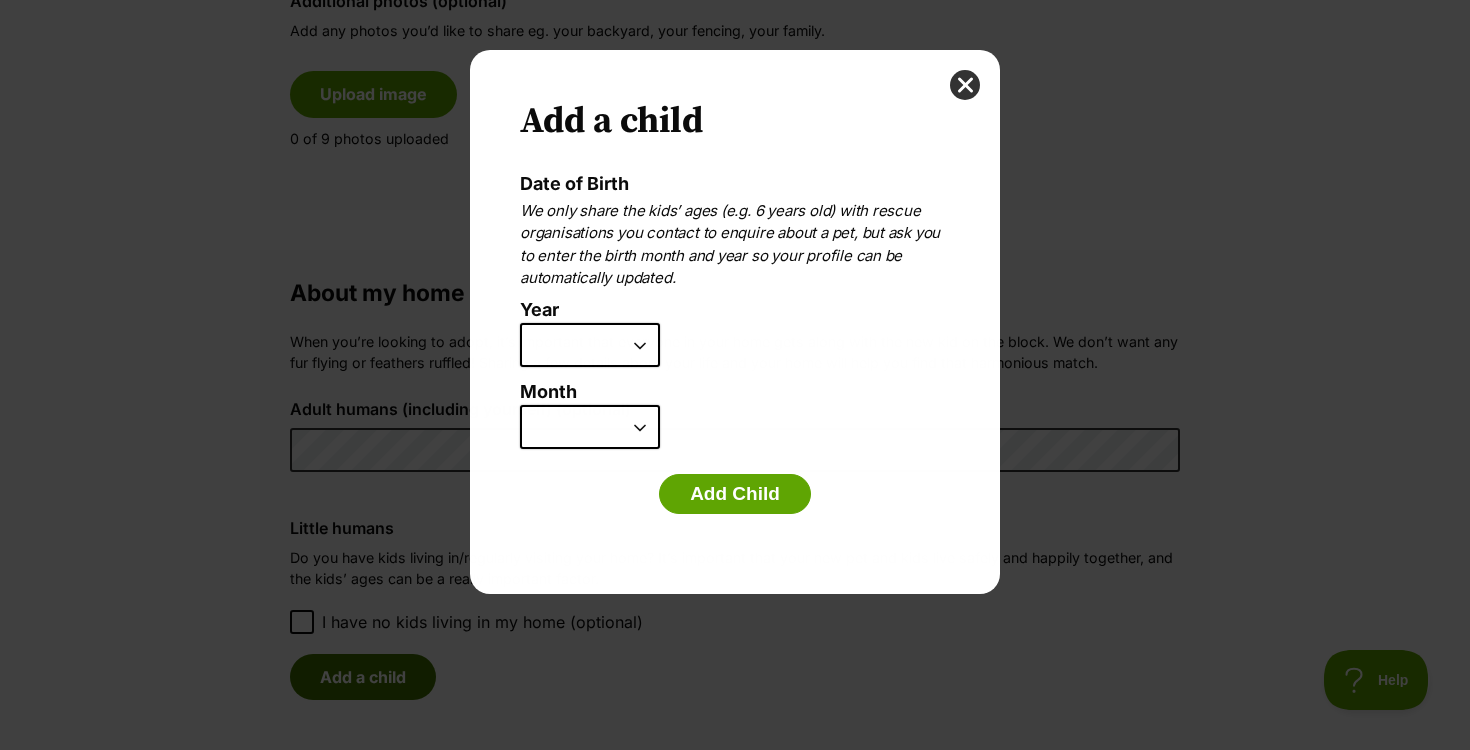scroll, scrollTop: 0, scrollLeft: 0, axis: both 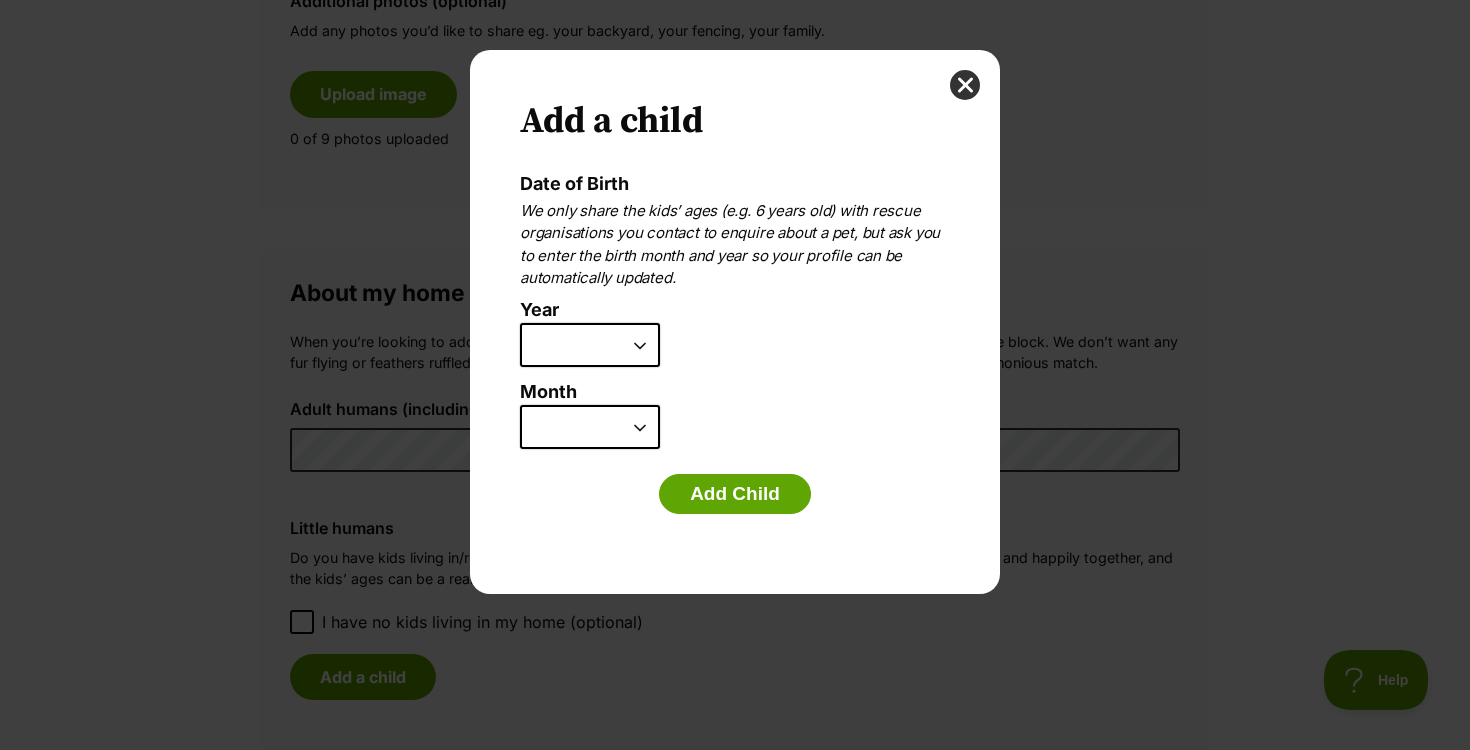 select on "2012" 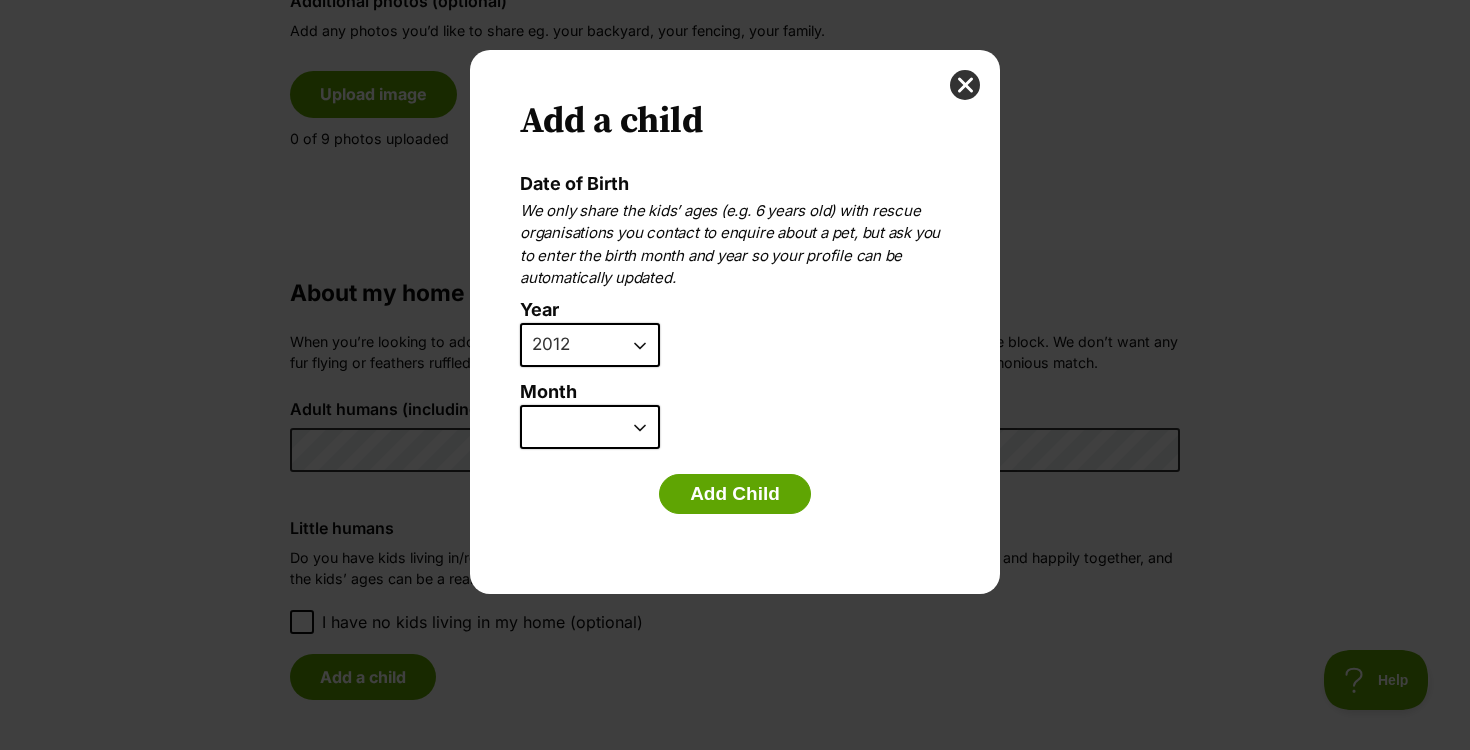 select on "9" 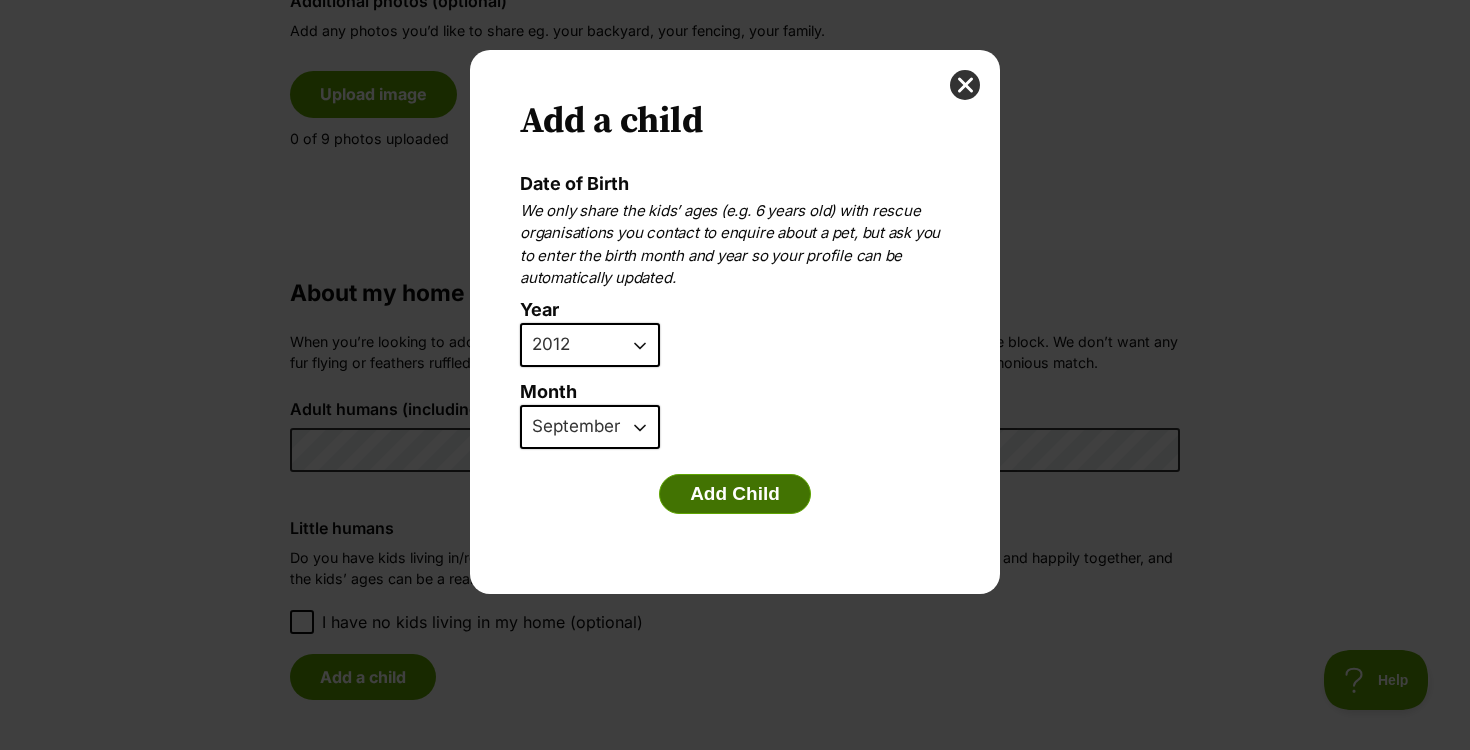 click on "Add Child" at bounding box center (735, 494) 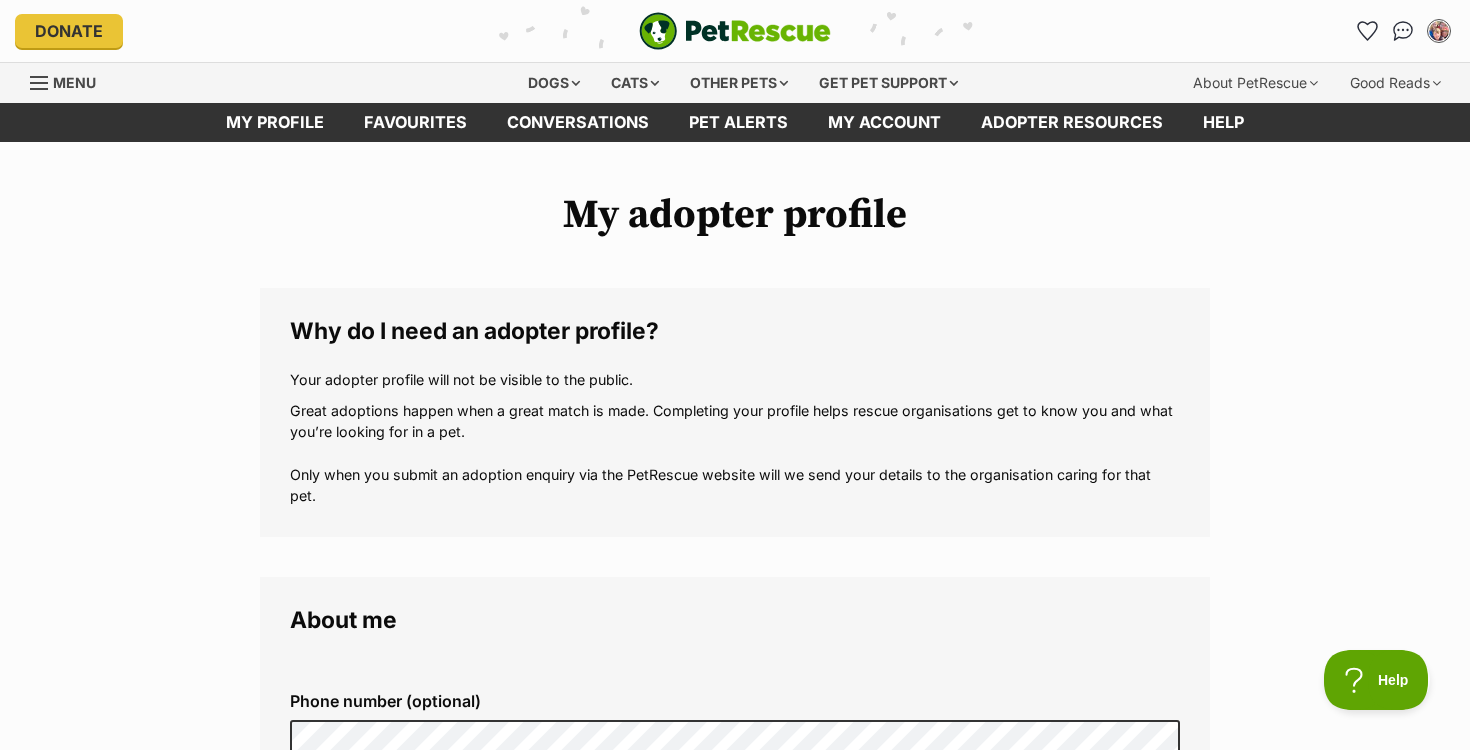 scroll, scrollTop: 1525, scrollLeft: 0, axis: vertical 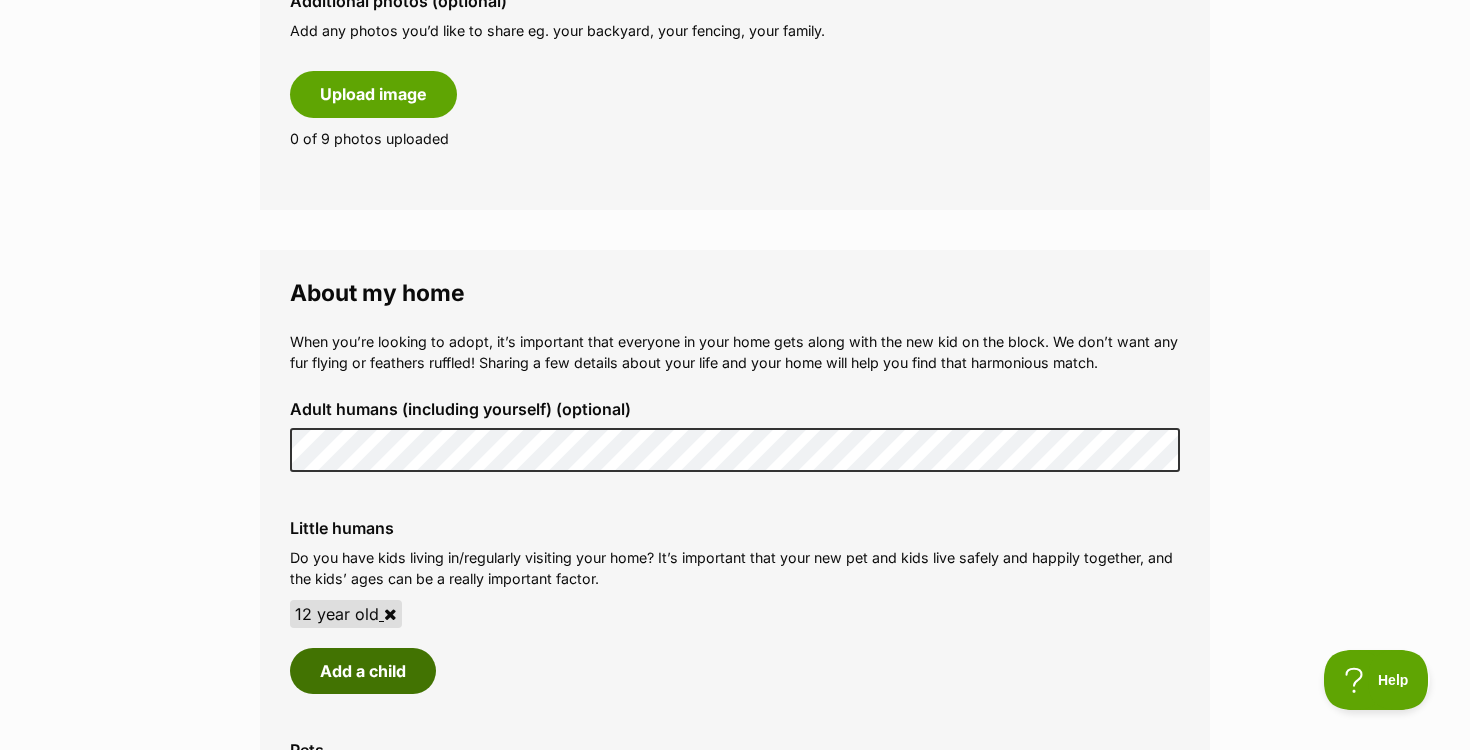 click on "Add a child" at bounding box center (363, 671) 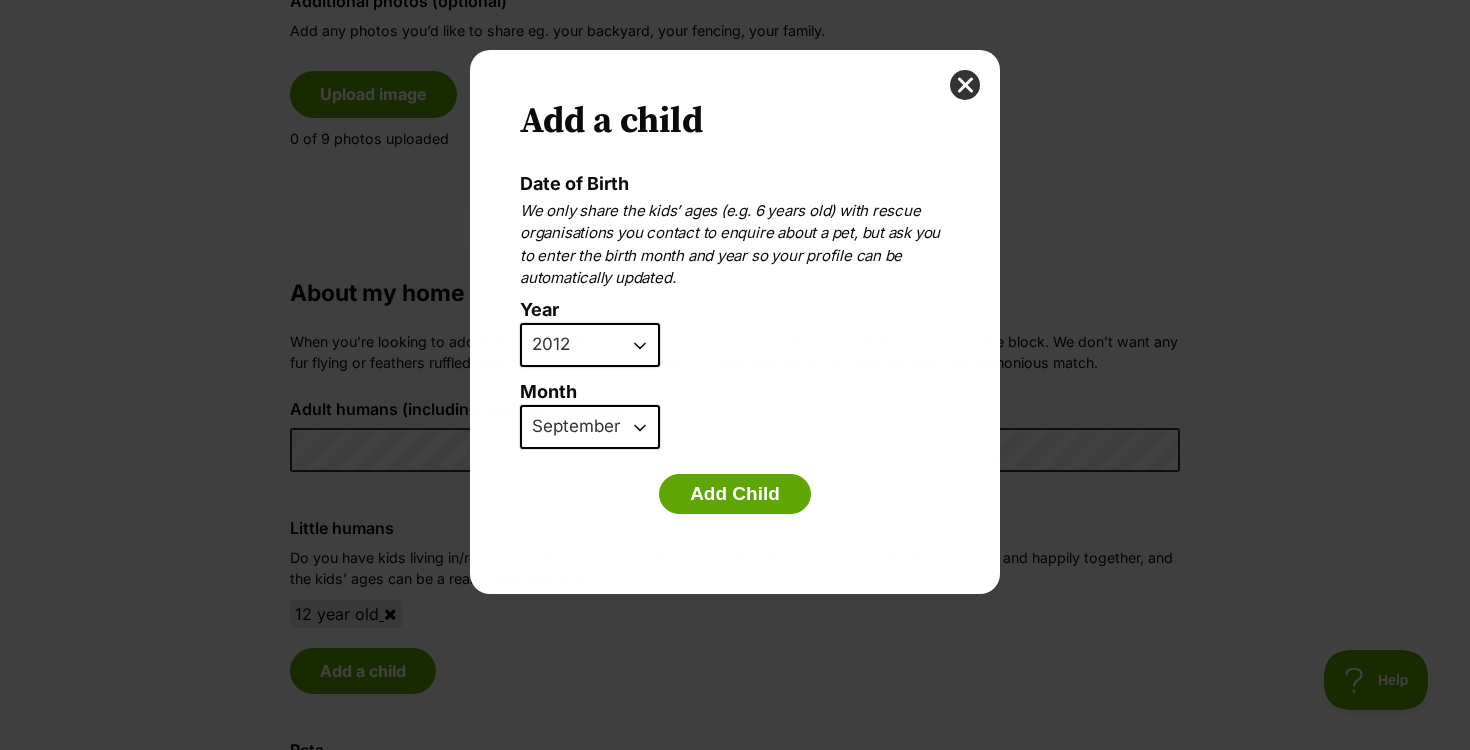 scroll, scrollTop: 0, scrollLeft: 0, axis: both 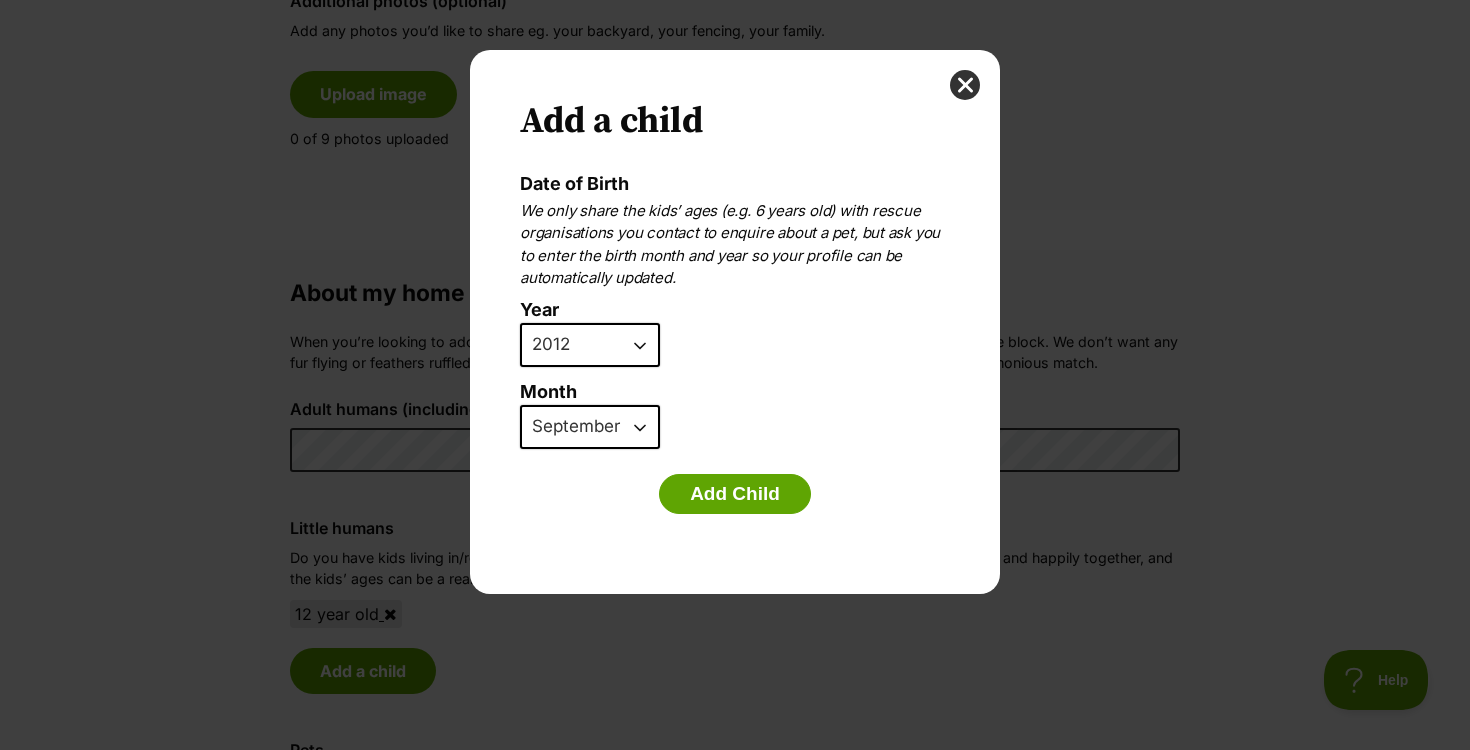 select on "2013" 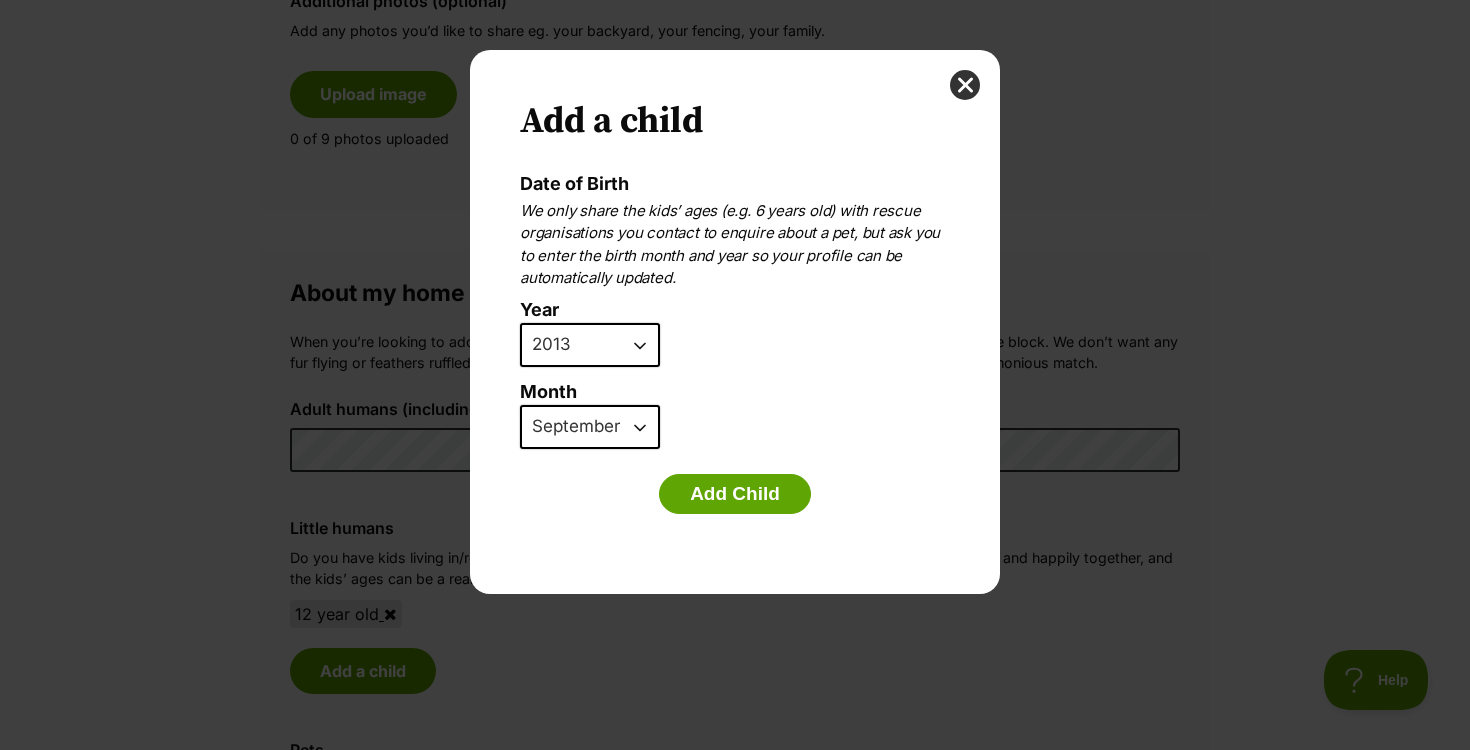 select on "12" 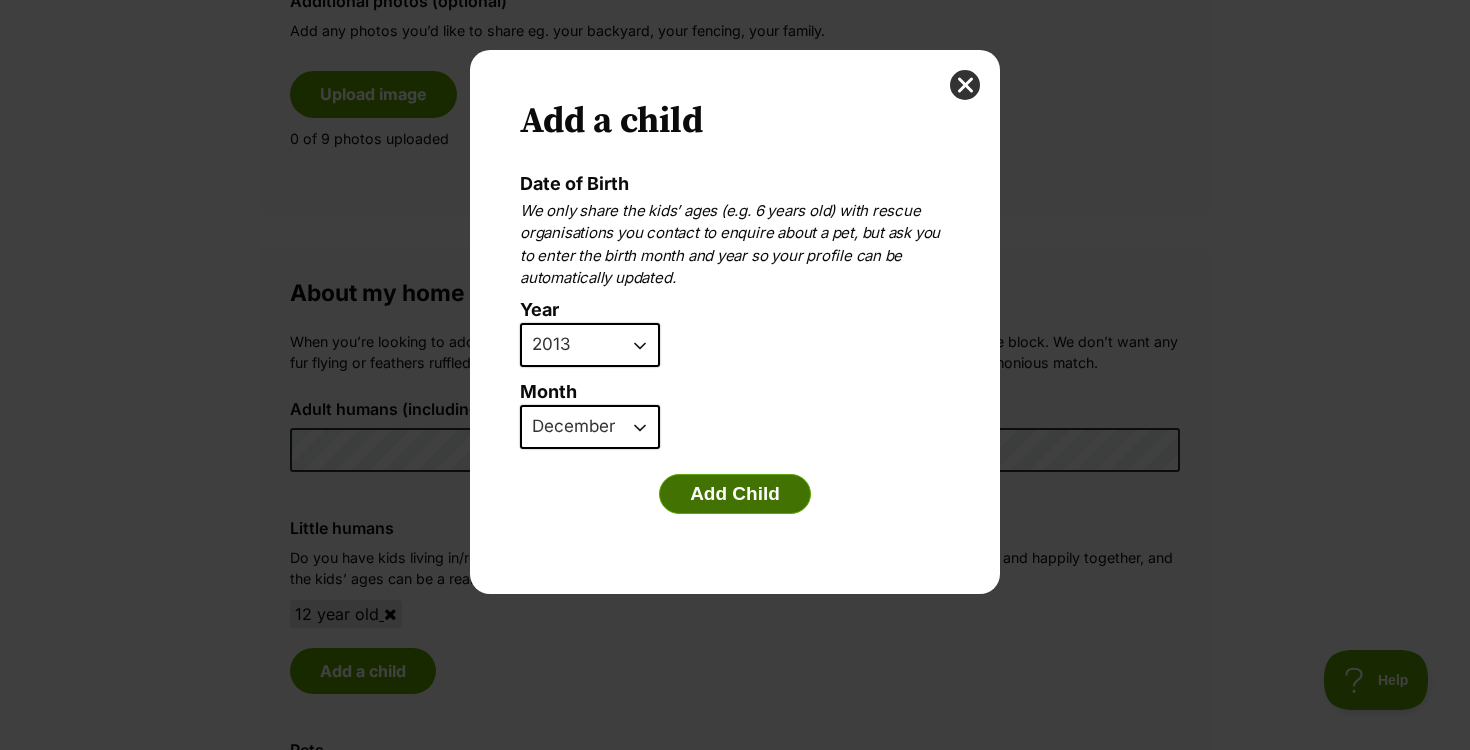 click on "Add Child" at bounding box center (735, 494) 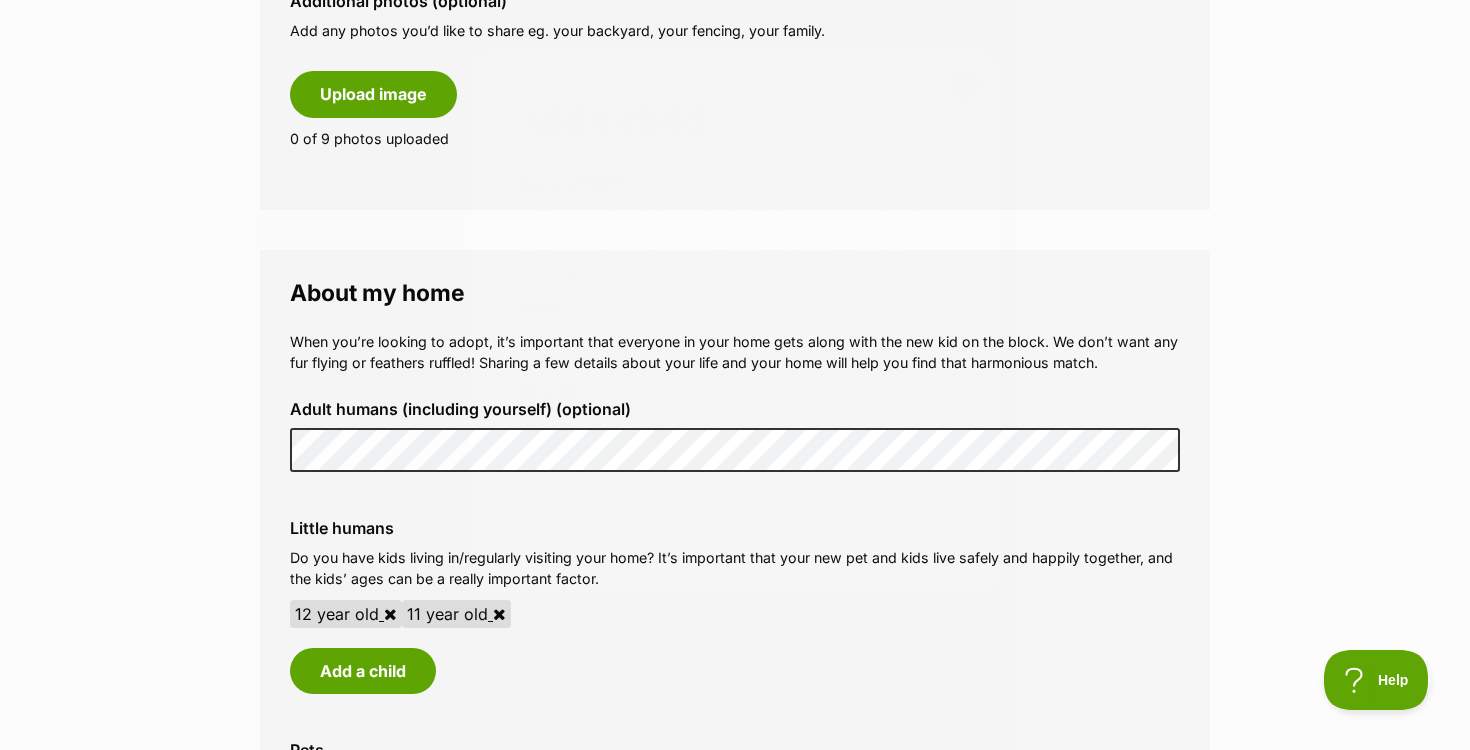 scroll, scrollTop: 1525, scrollLeft: 0, axis: vertical 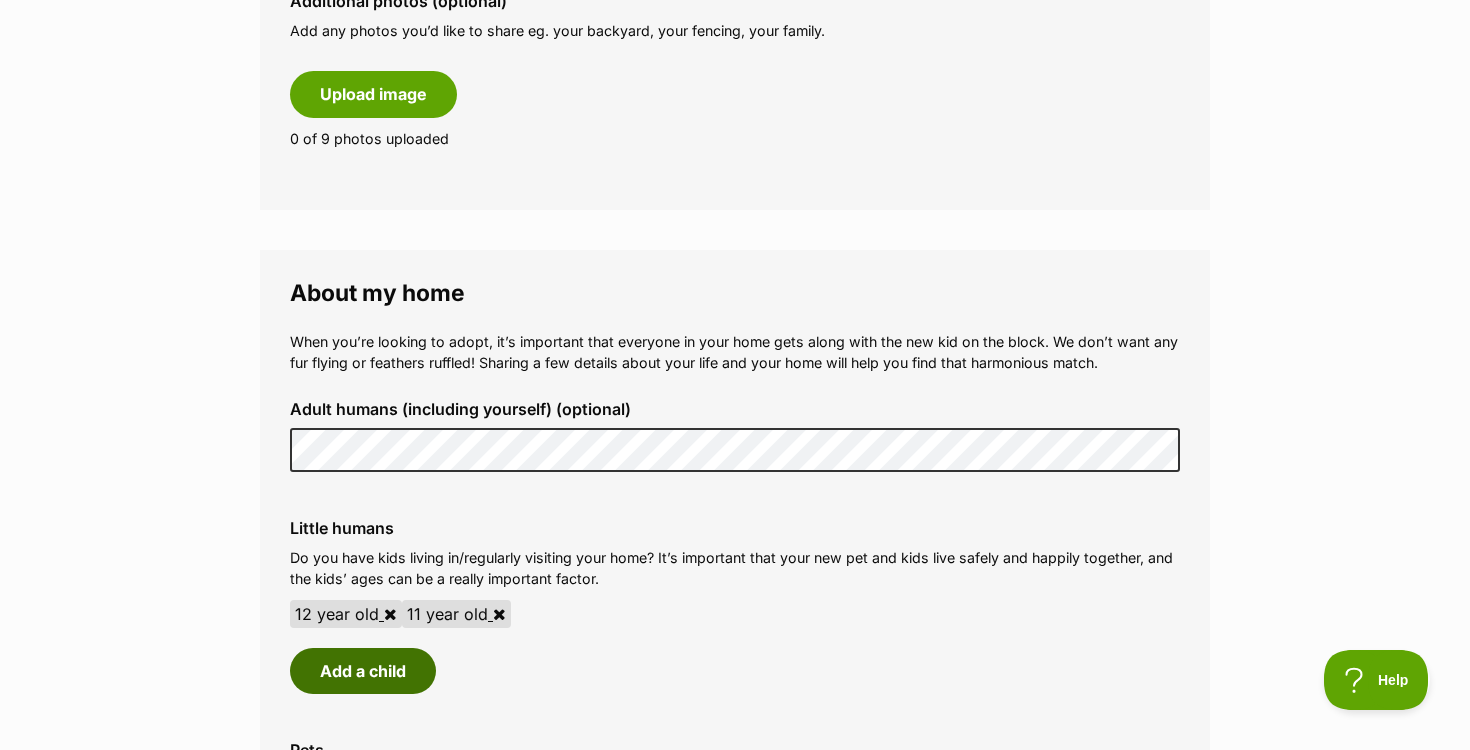 click on "Add a child" at bounding box center [363, 671] 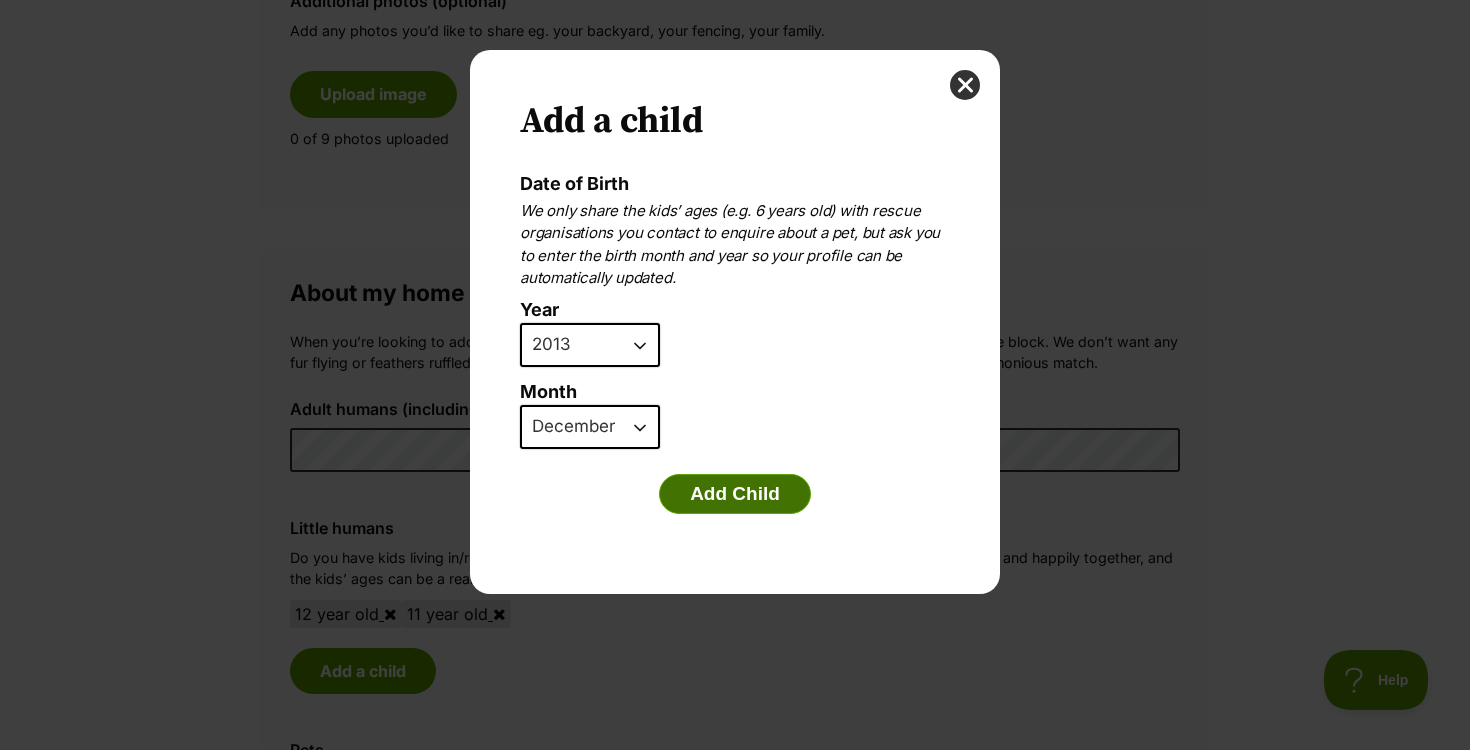 scroll, scrollTop: 0, scrollLeft: 0, axis: both 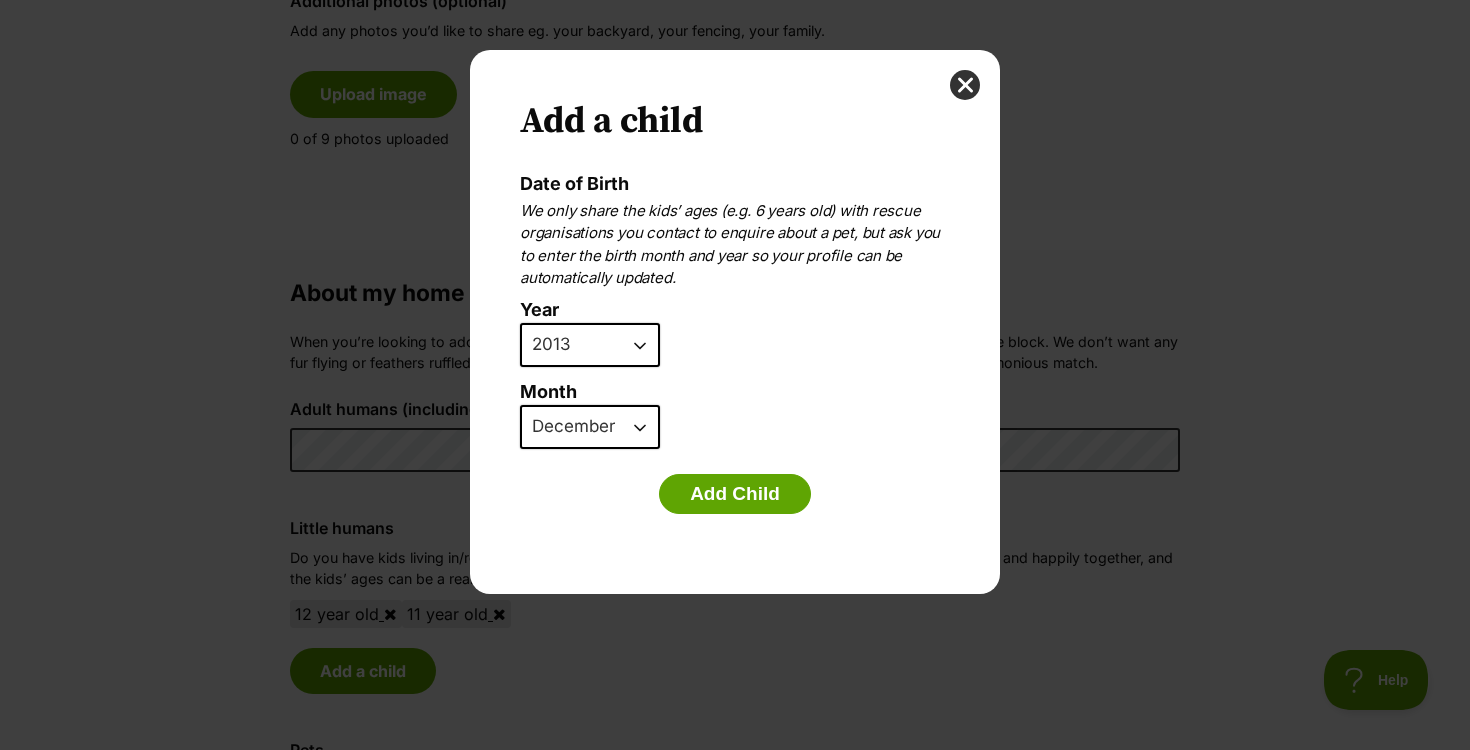 select on "2016" 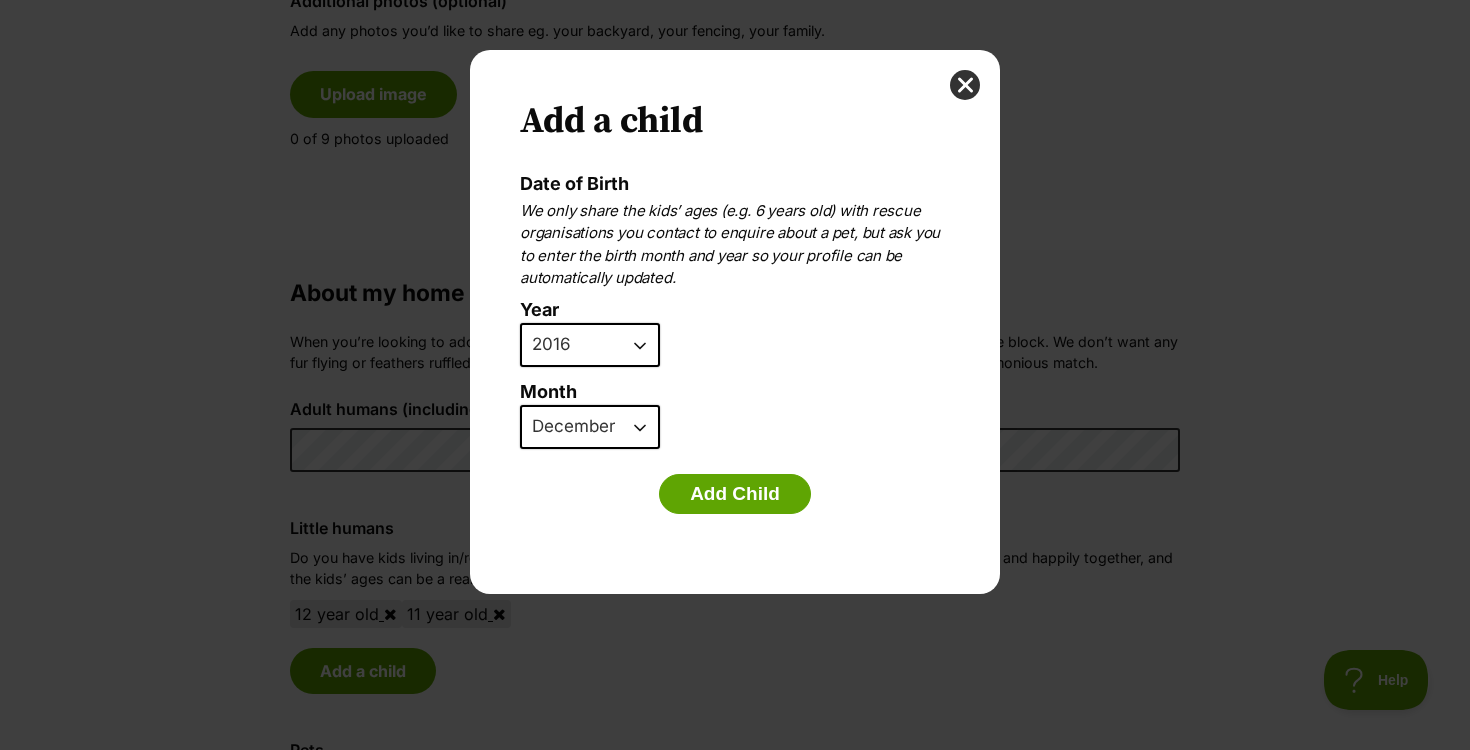 select on "2" 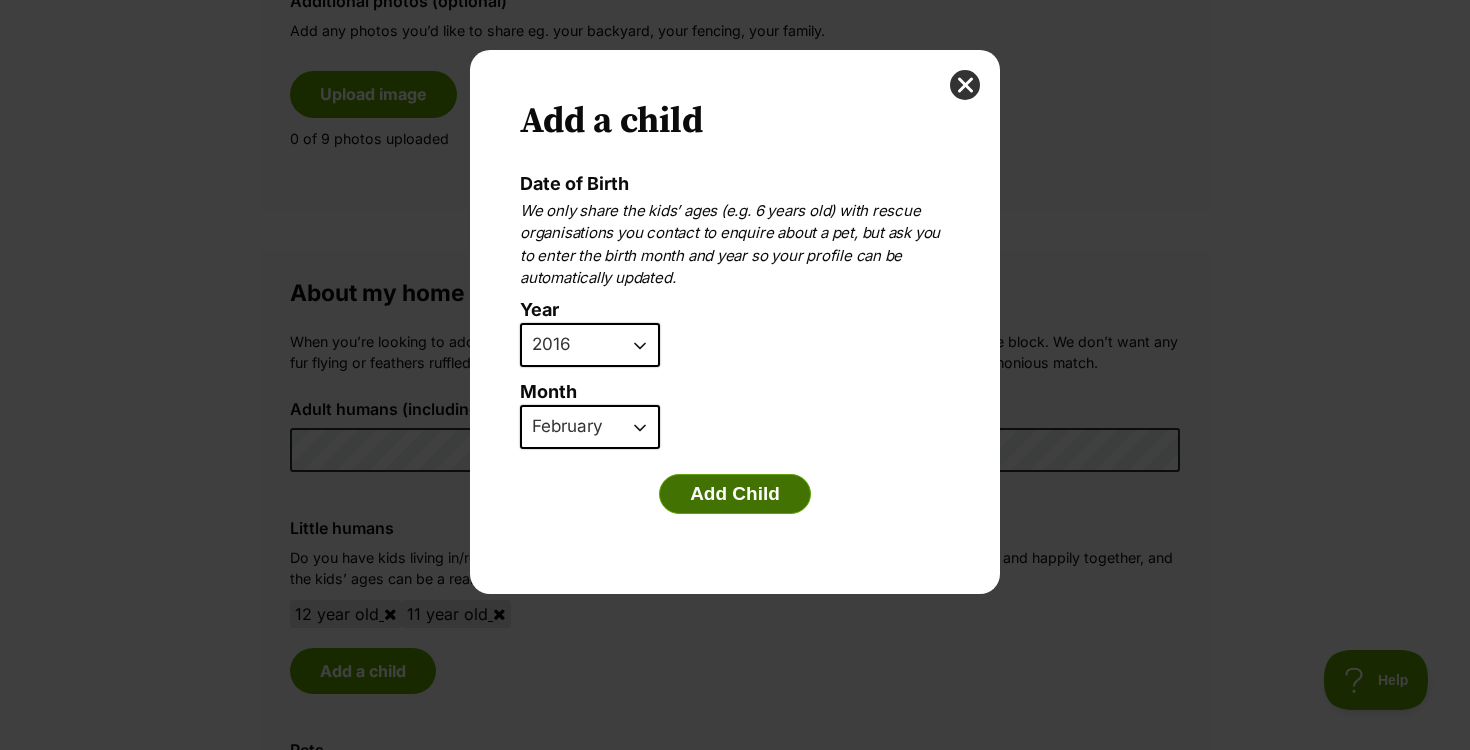 click on "Add Child" at bounding box center (735, 494) 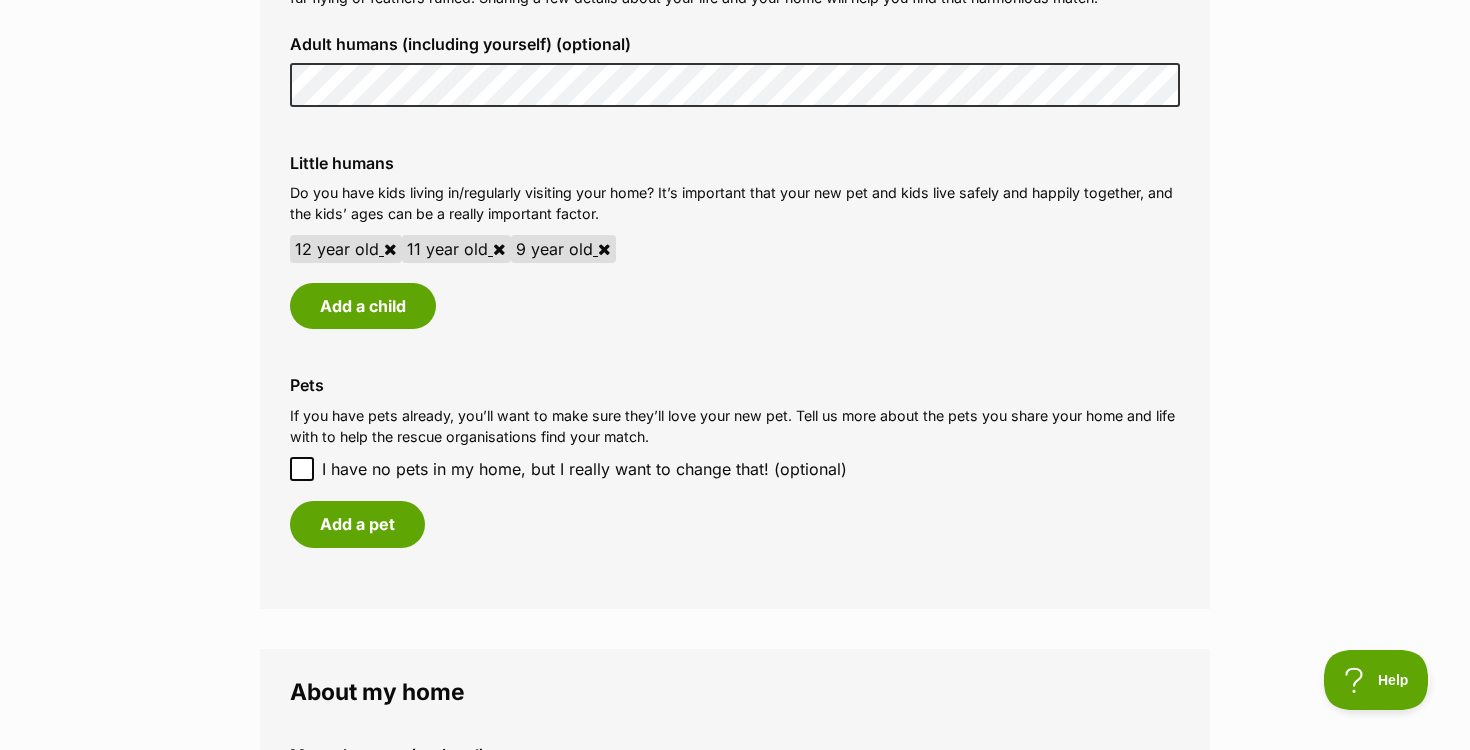 scroll, scrollTop: 1892, scrollLeft: 0, axis: vertical 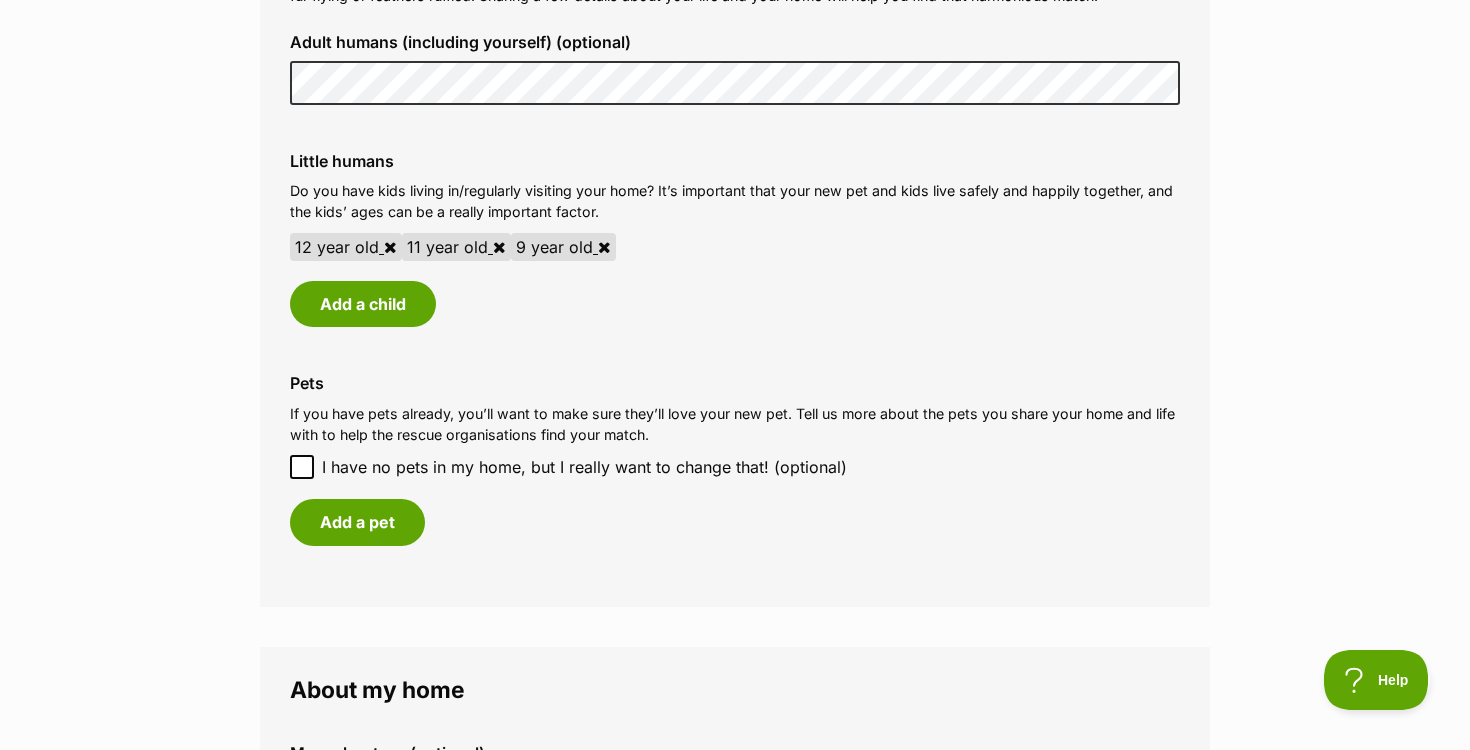 click 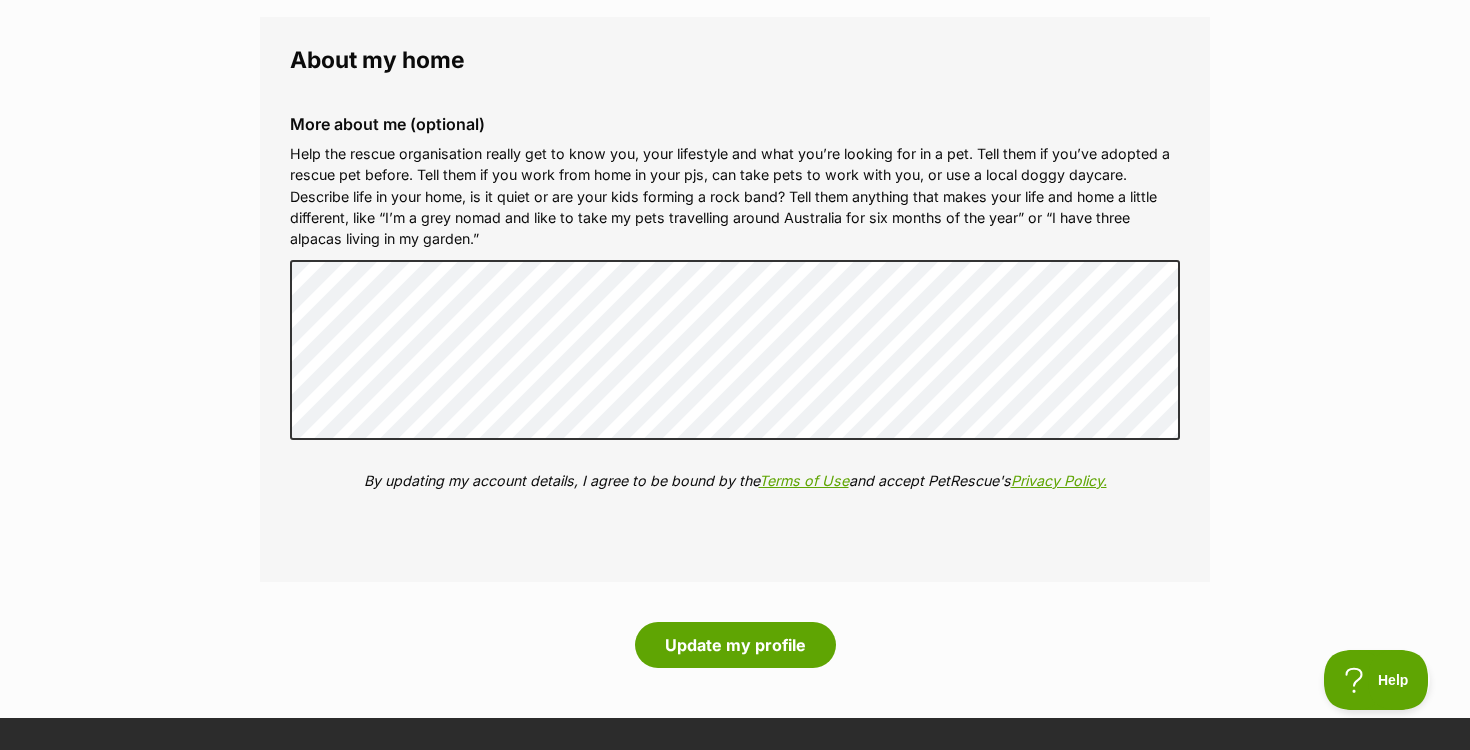 scroll, scrollTop: 2455, scrollLeft: 0, axis: vertical 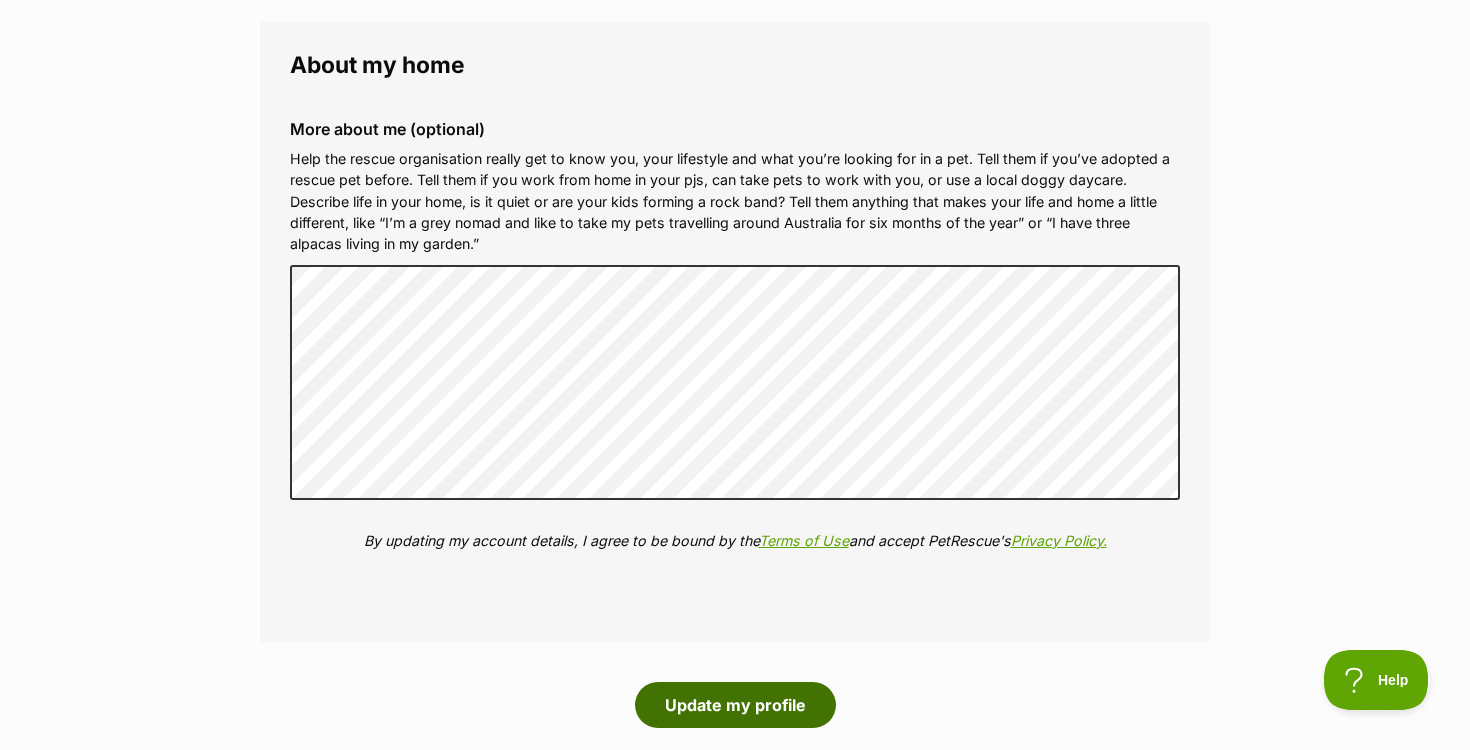click on "Update my profile" at bounding box center (735, 705) 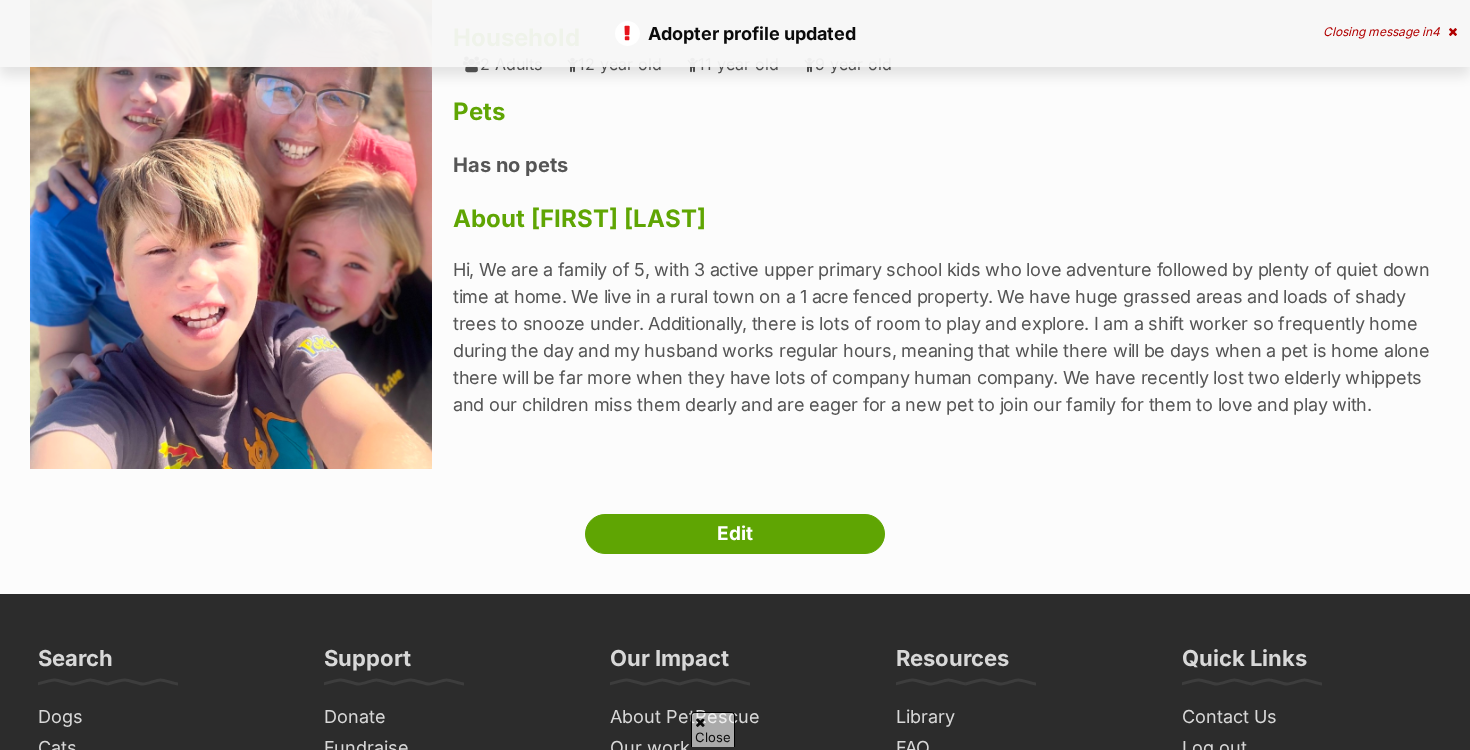 scroll, scrollTop: 287, scrollLeft: 0, axis: vertical 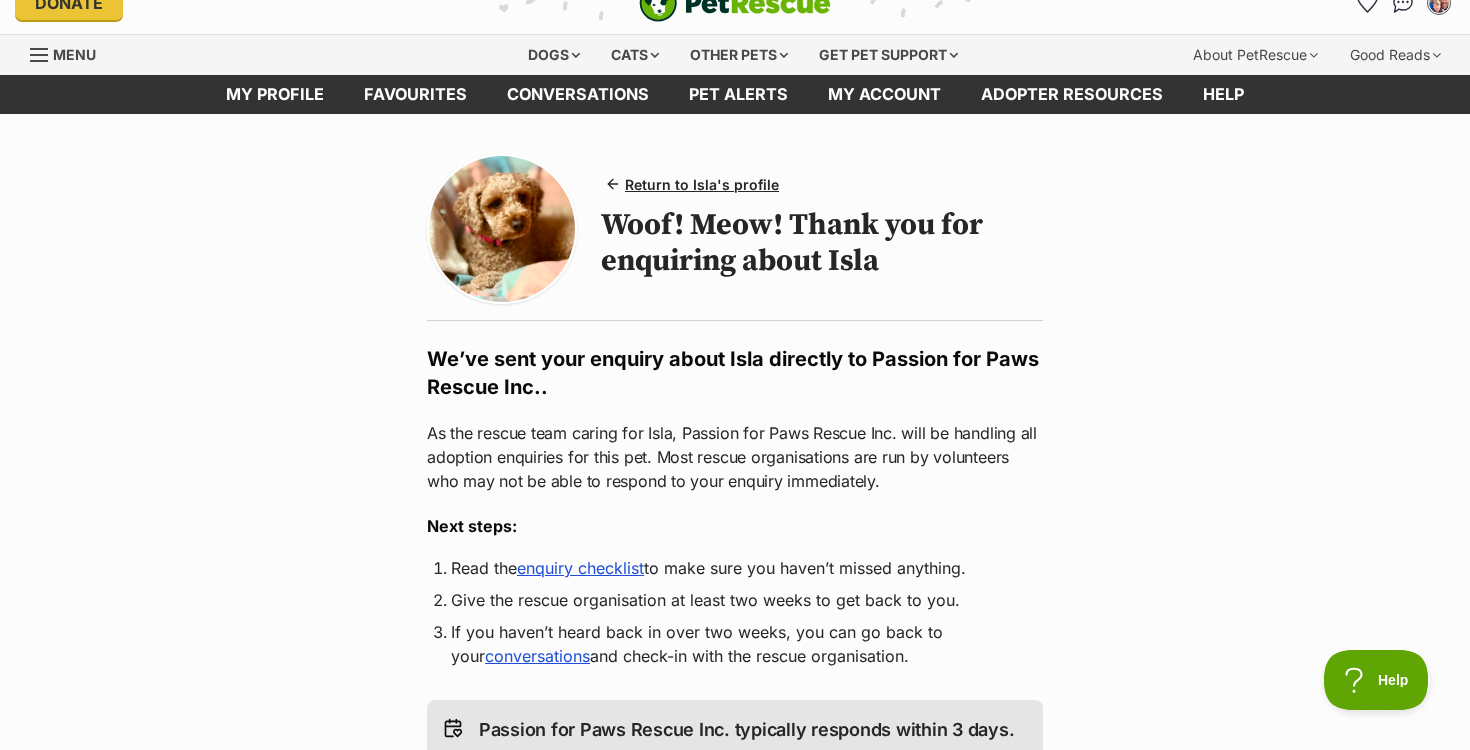 click on "enquiry checklist" at bounding box center [580, 568] 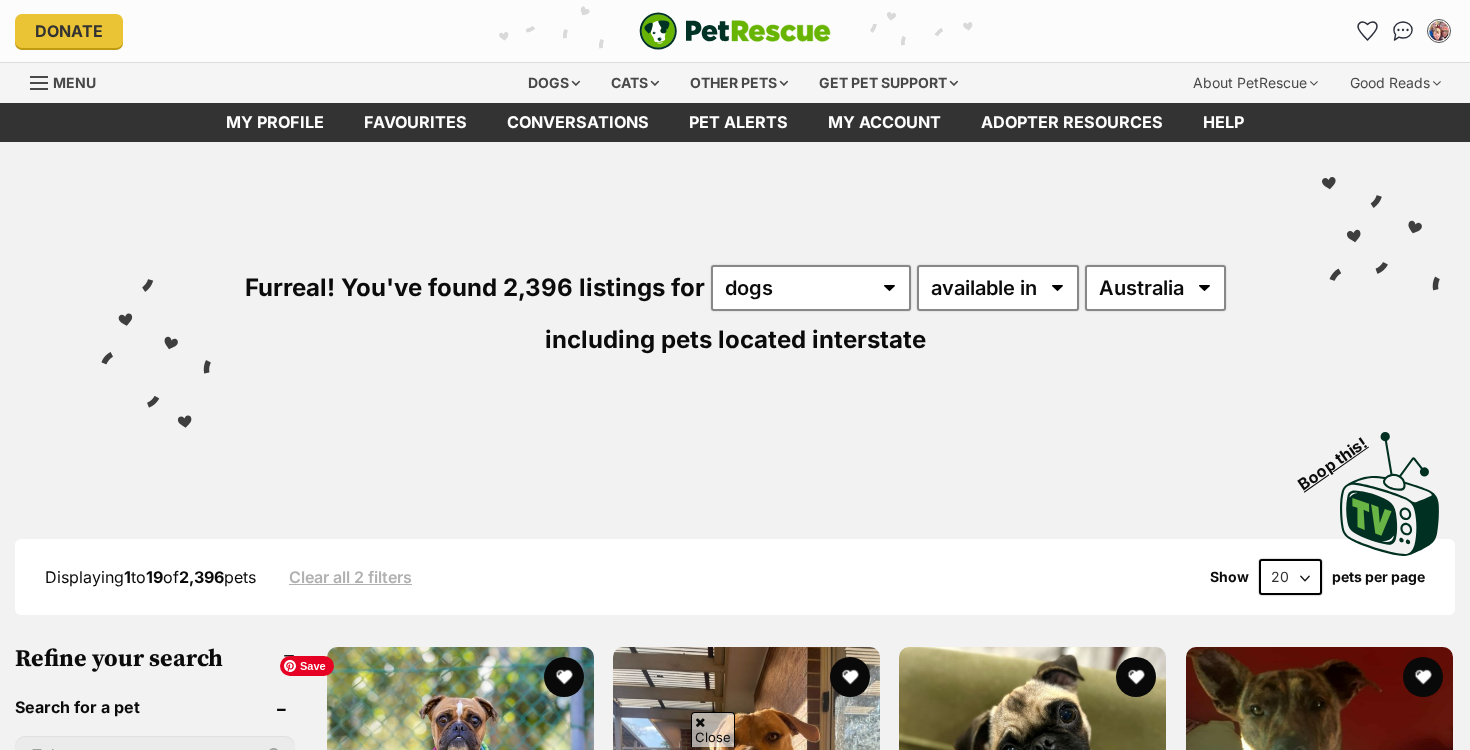 scroll, scrollTop: 350, scrollLeft: 0, axis: vertical 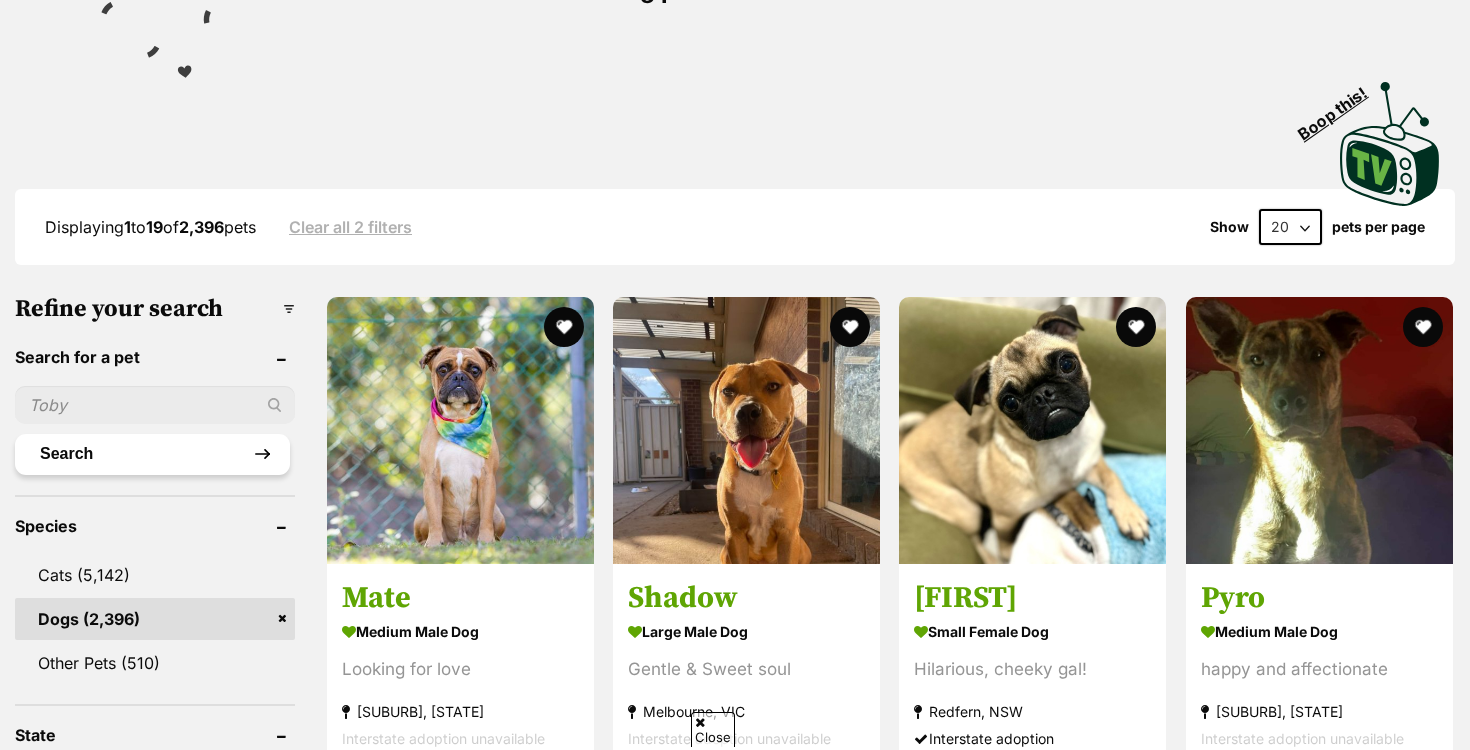 click on "Search" at bounding box center (152, 454) 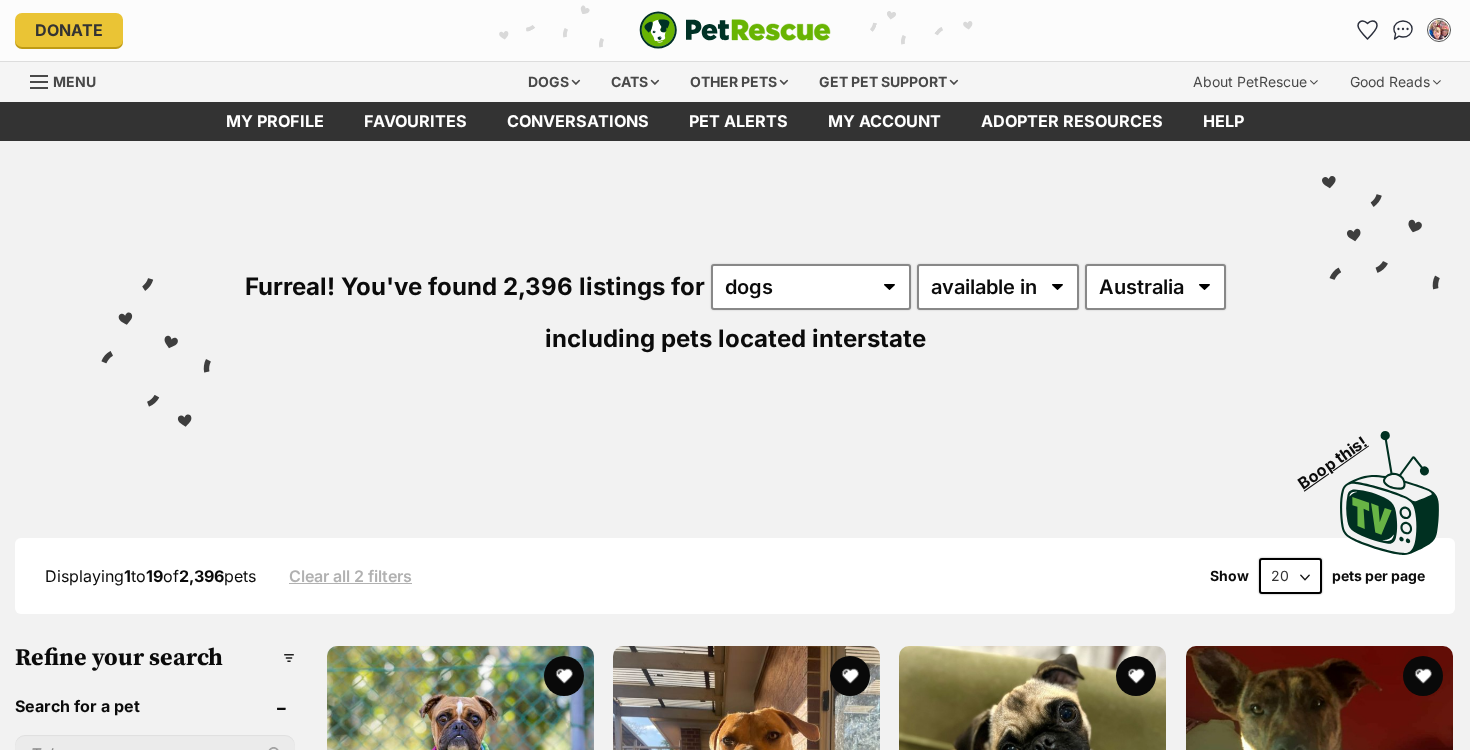 scroll, scrollTop: 1, scrollLeft: 0, axis: vertical 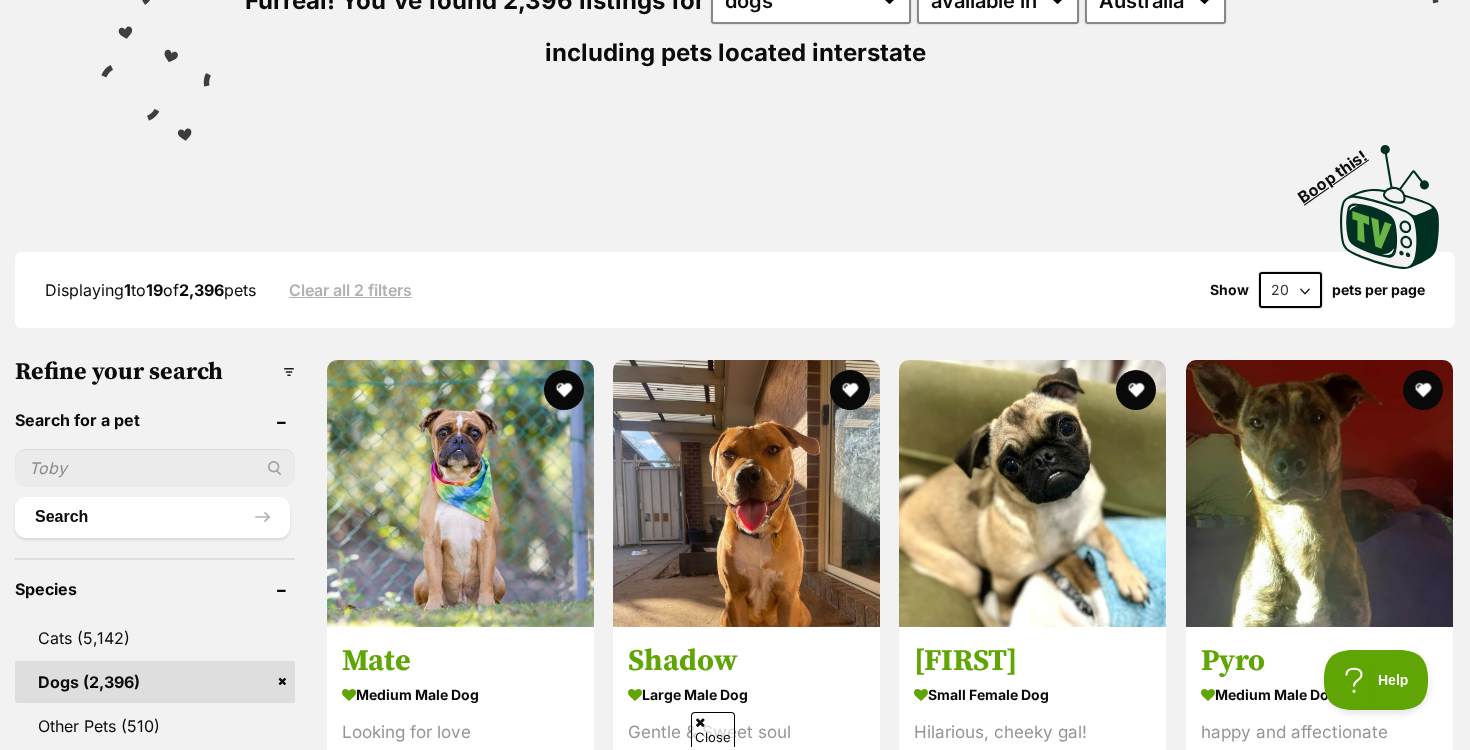click at bounding box center [155, 468] 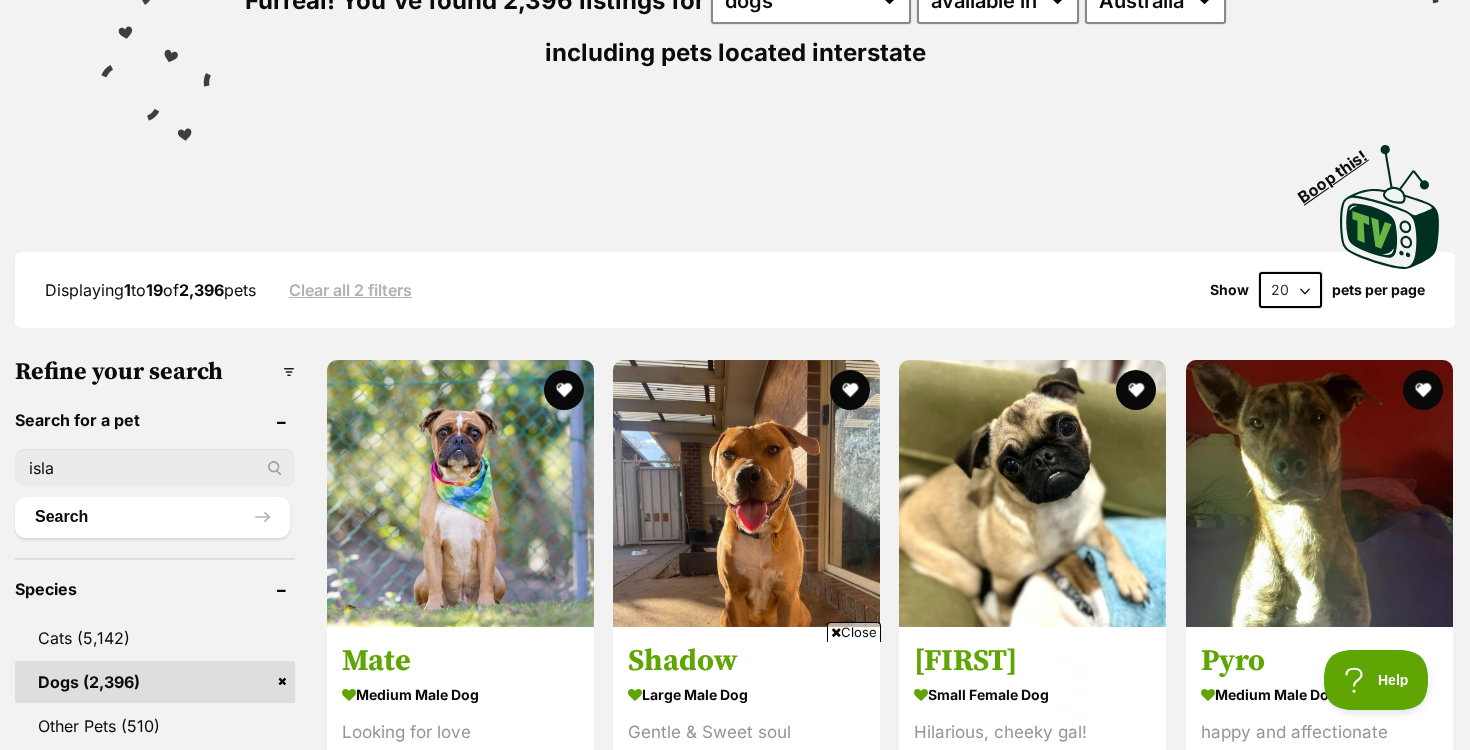 scroll, scrollTop: 0, scrollLeft: 0, axis: both 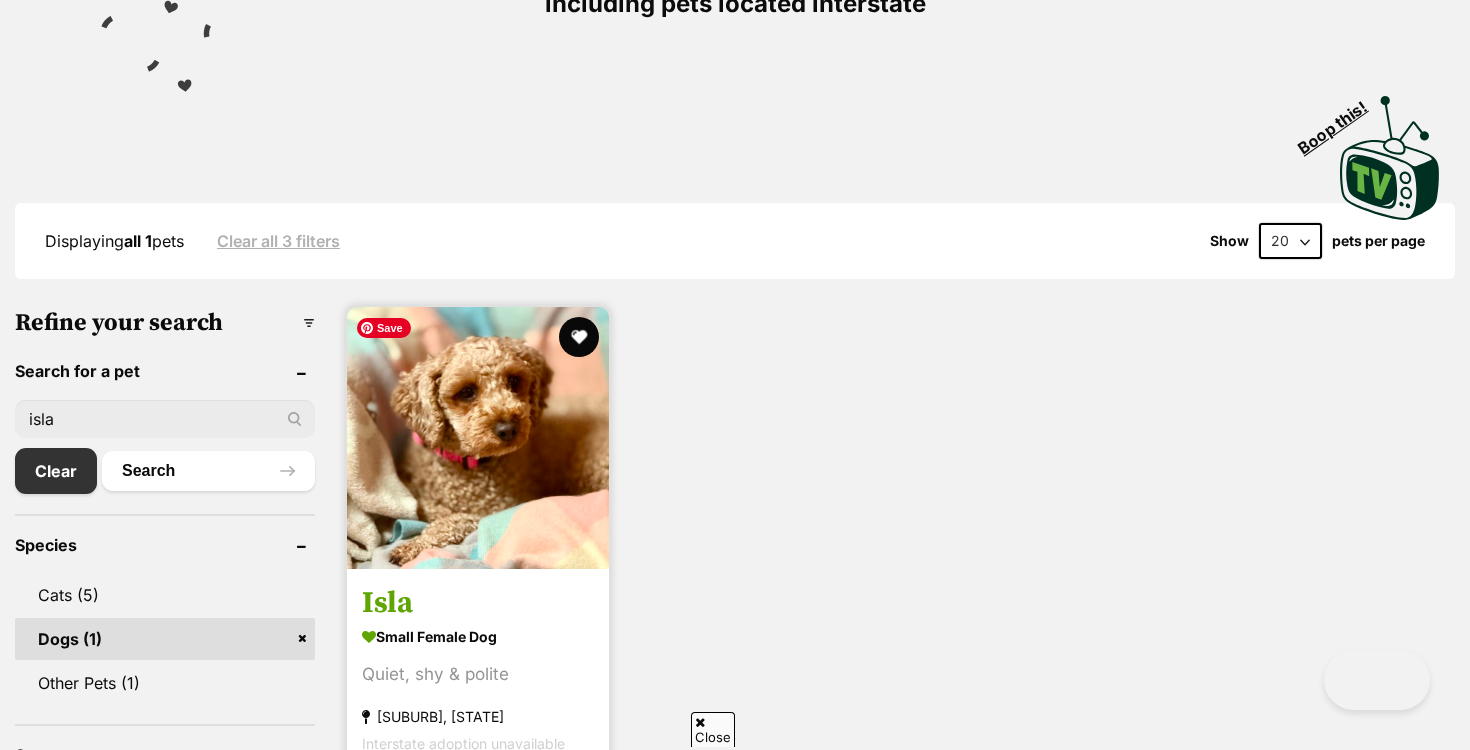 click at bounding box center [478, 438] 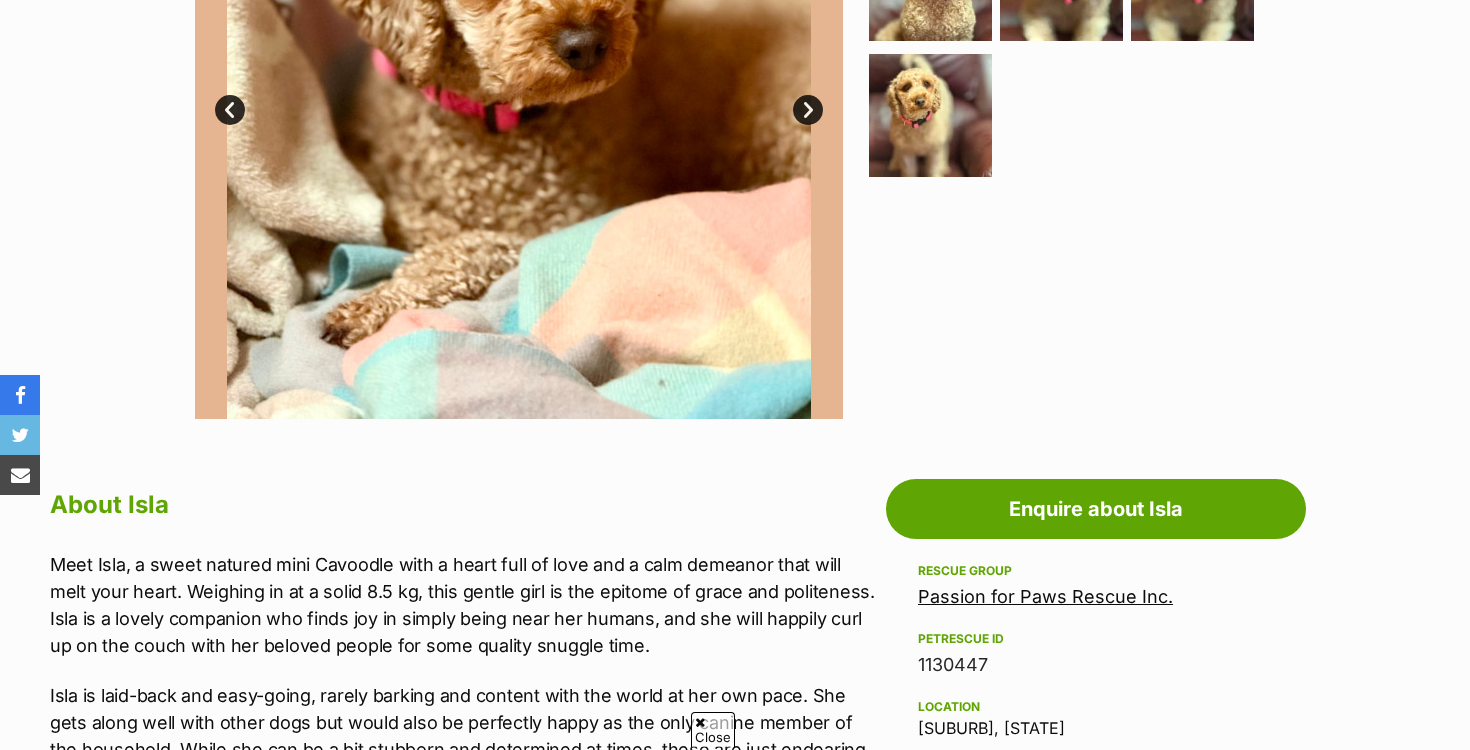scroll, scrollTop: 831, scrollLeft: 0, axis: vertical 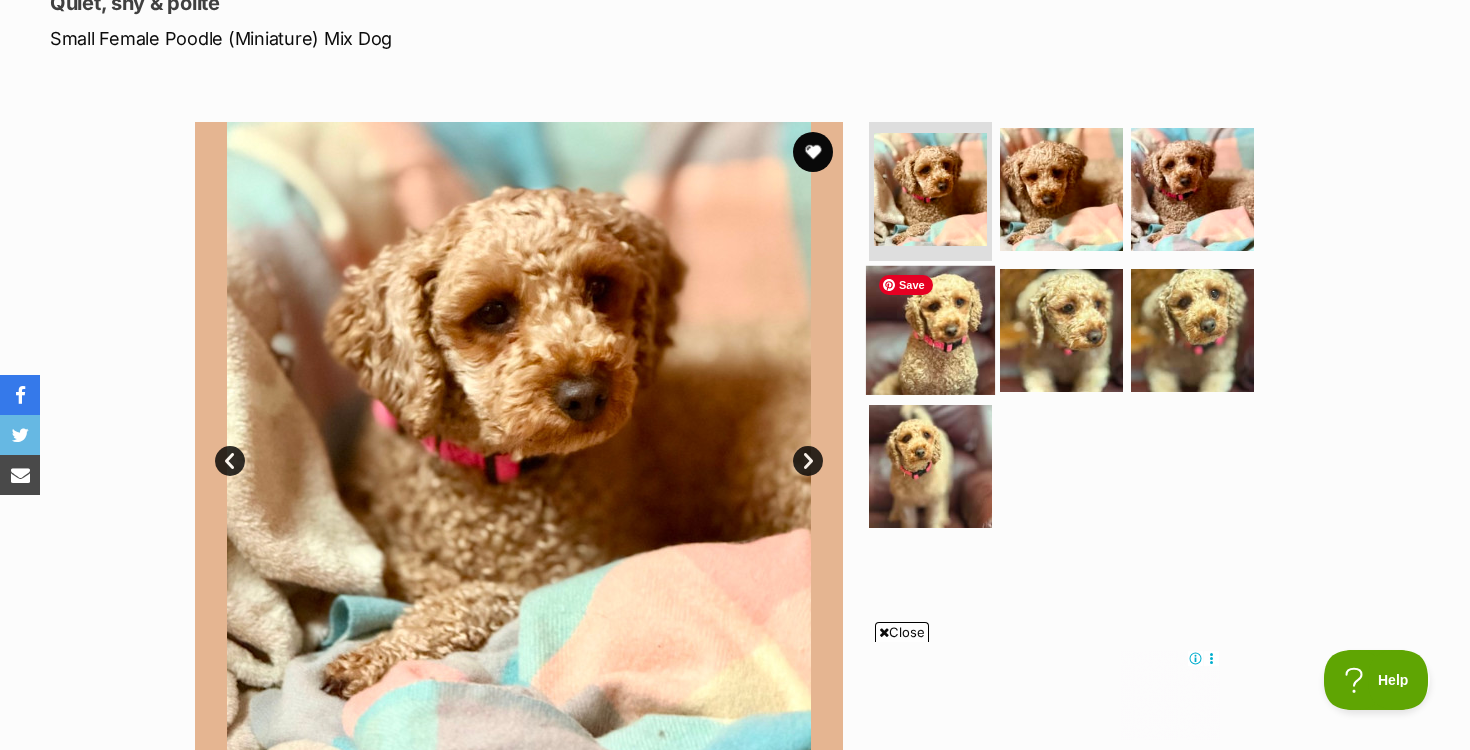 click at bounding box center [930, 330] 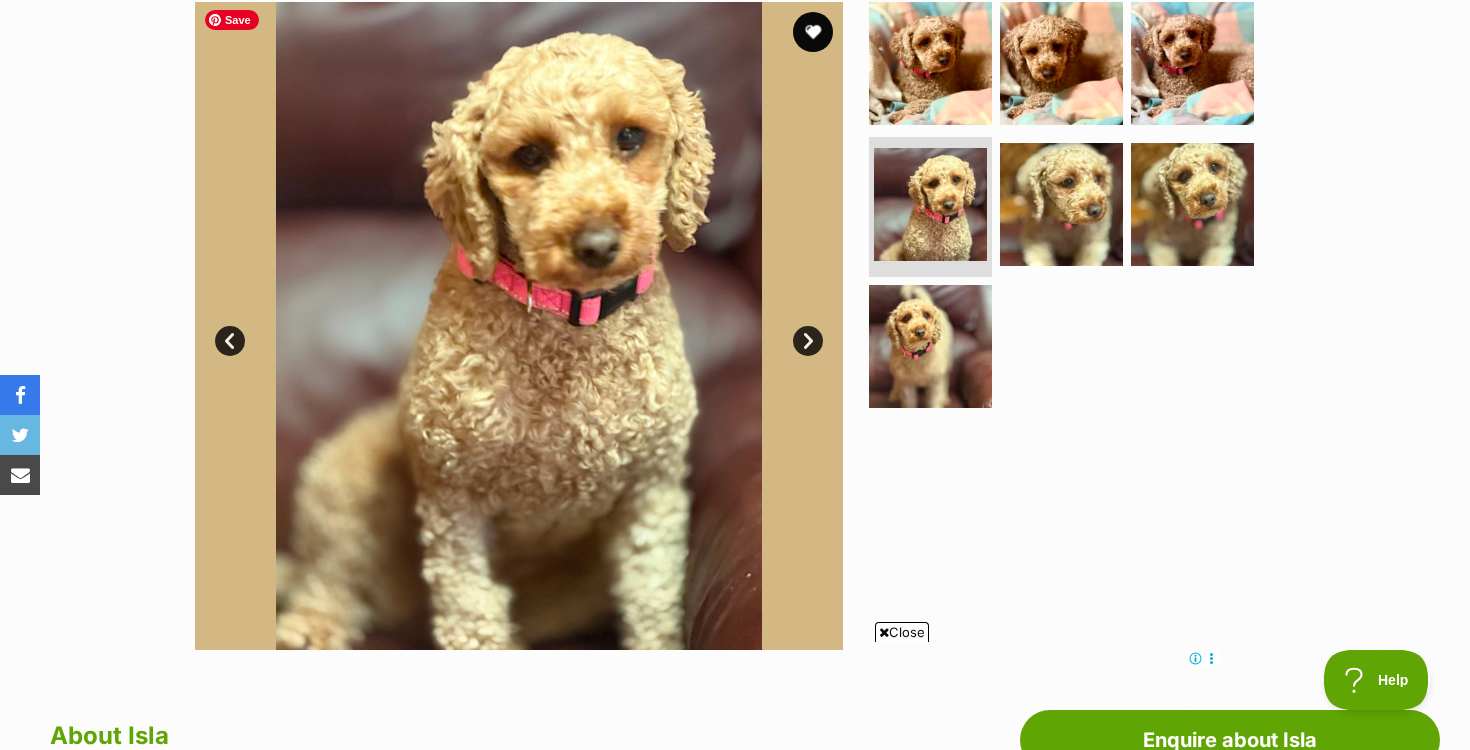 scroll, scrollTop: 438, scrollLeft: 0, axis: vertical 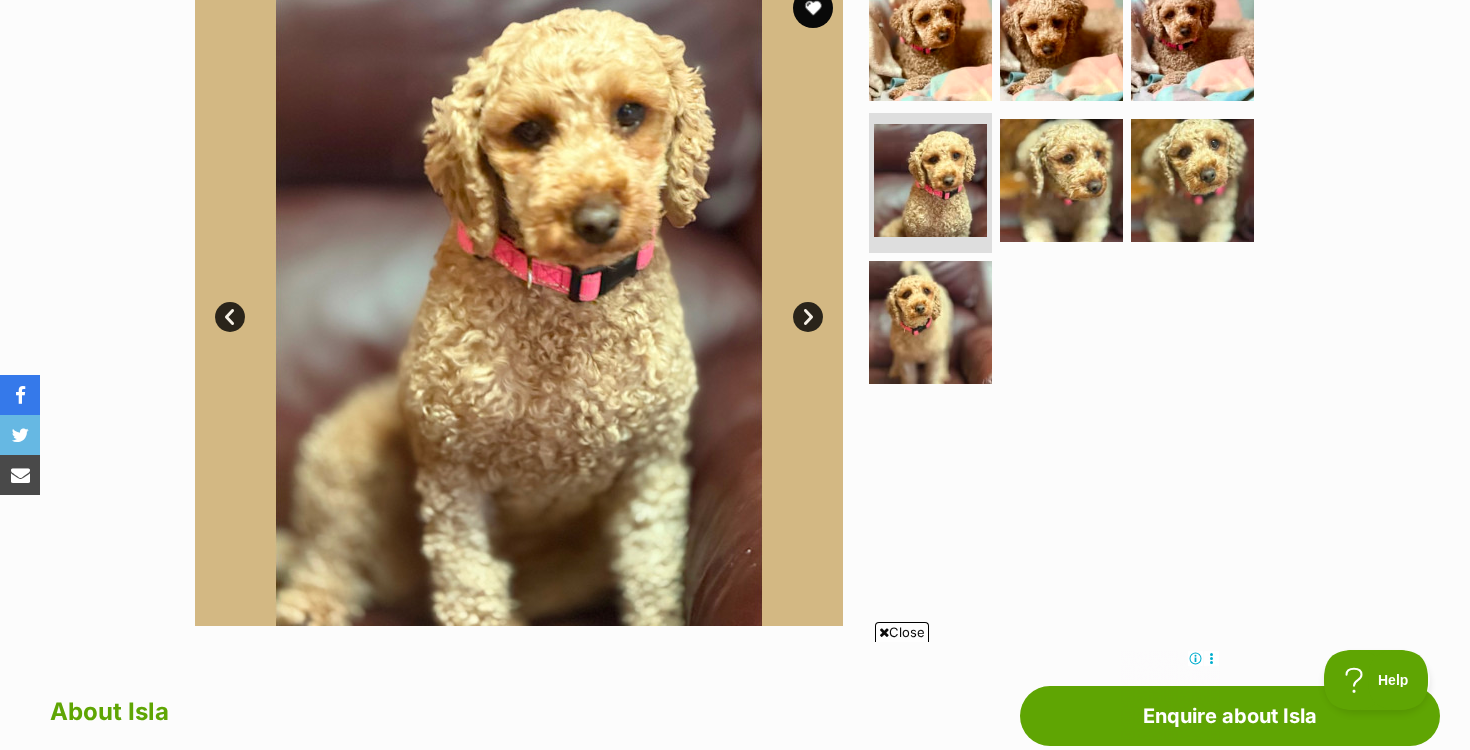 click on "Next" at bounding box center (808, 317) 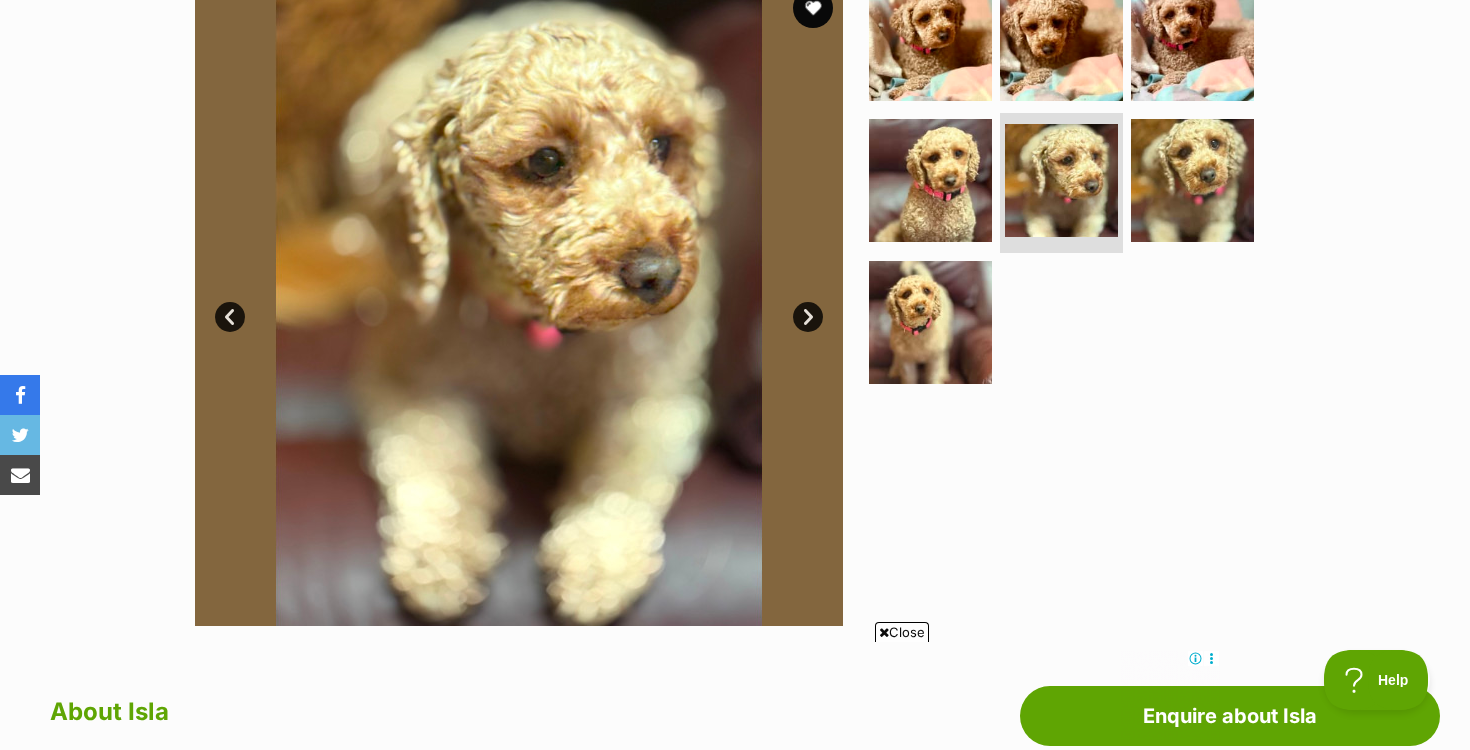 click on "Next" at bounding box center [808, 317] 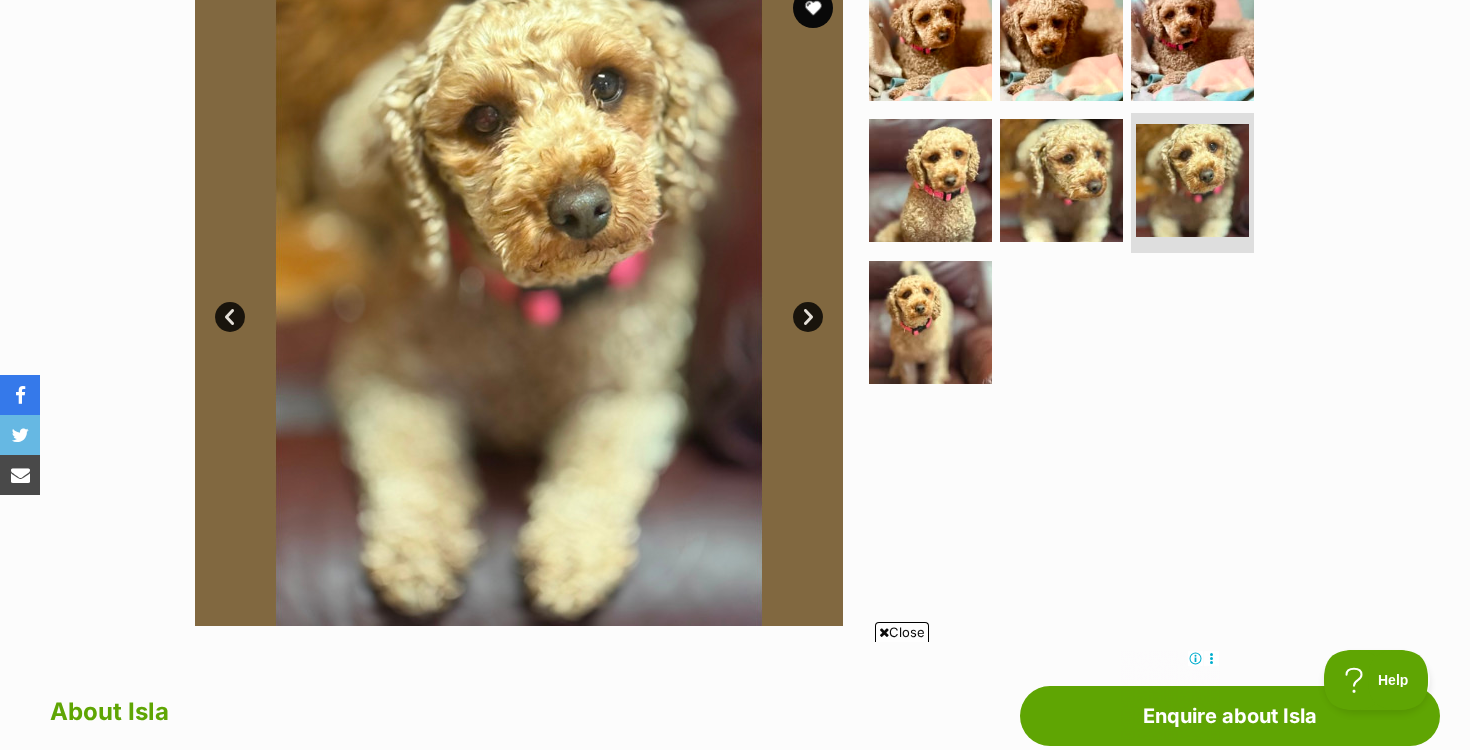 click on "Next" at bounding box center [808, 317] 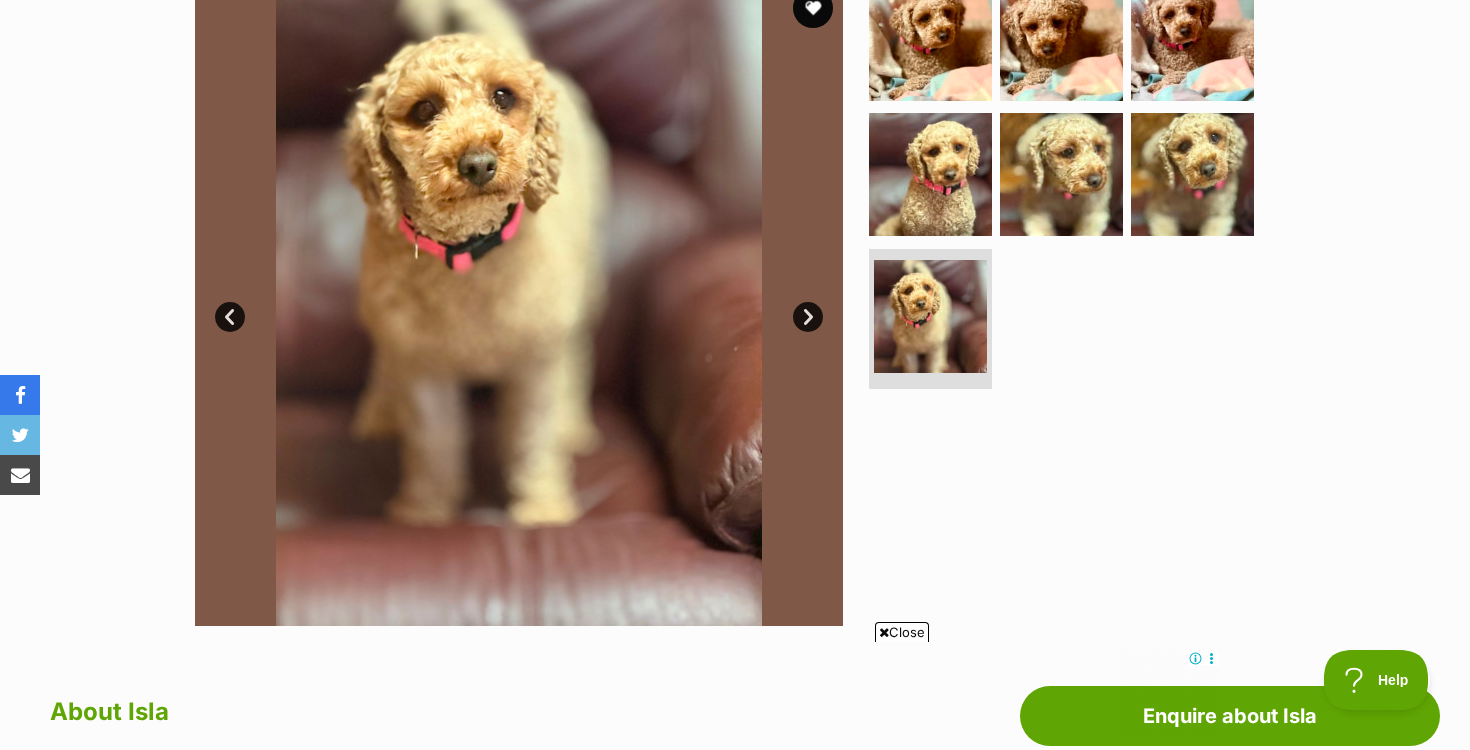 click on "Next" at bounding box center [808, 317] 